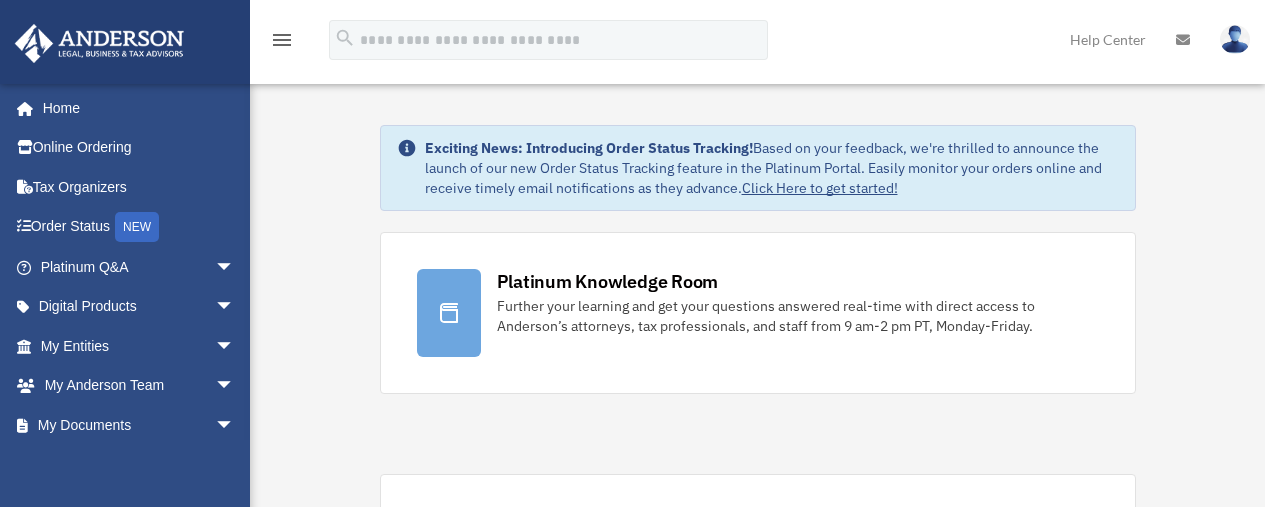 scroll, scrollTop: 0, scrollLeft: 0, axis: both 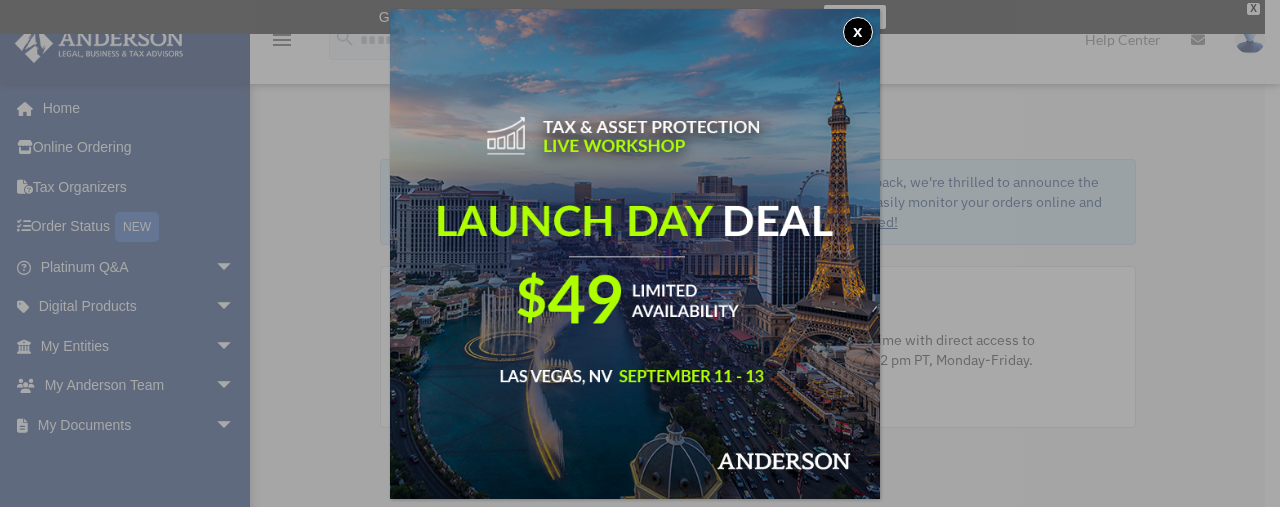 click on "x" at bounding box center [858, 32] 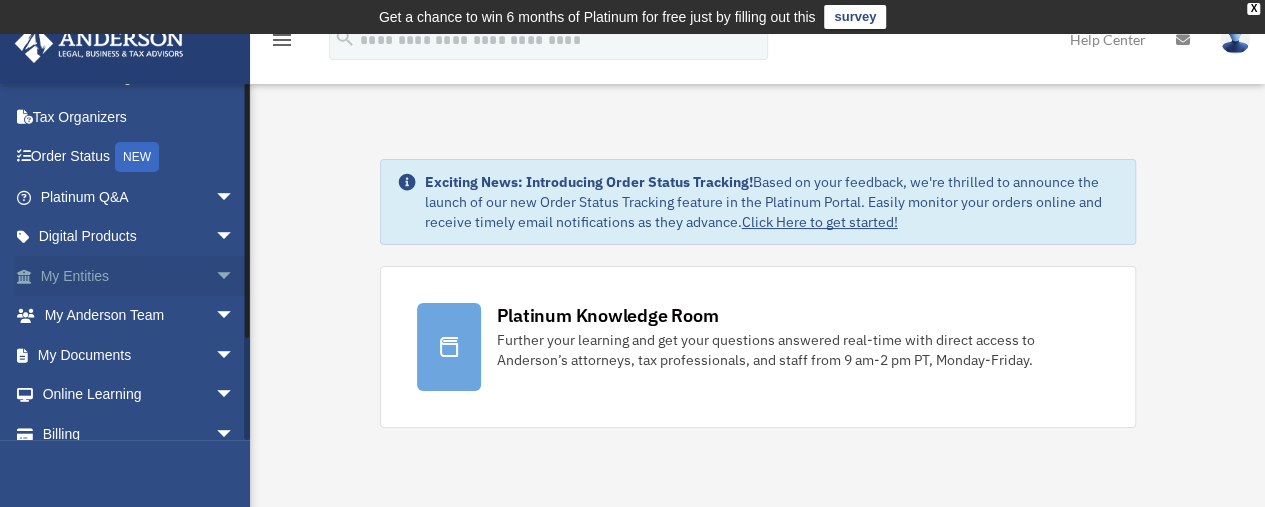 scroll, scrollTop: 127, scrollLeft: 0, axis: vertical 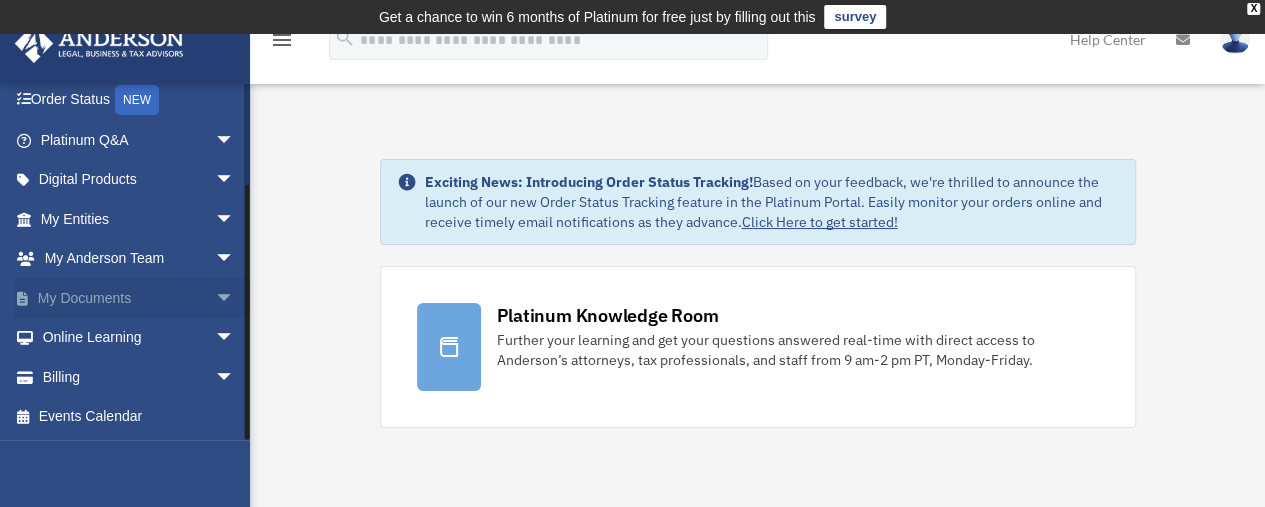 click on "arrow_drop_down" at bounding box center [235, 298] 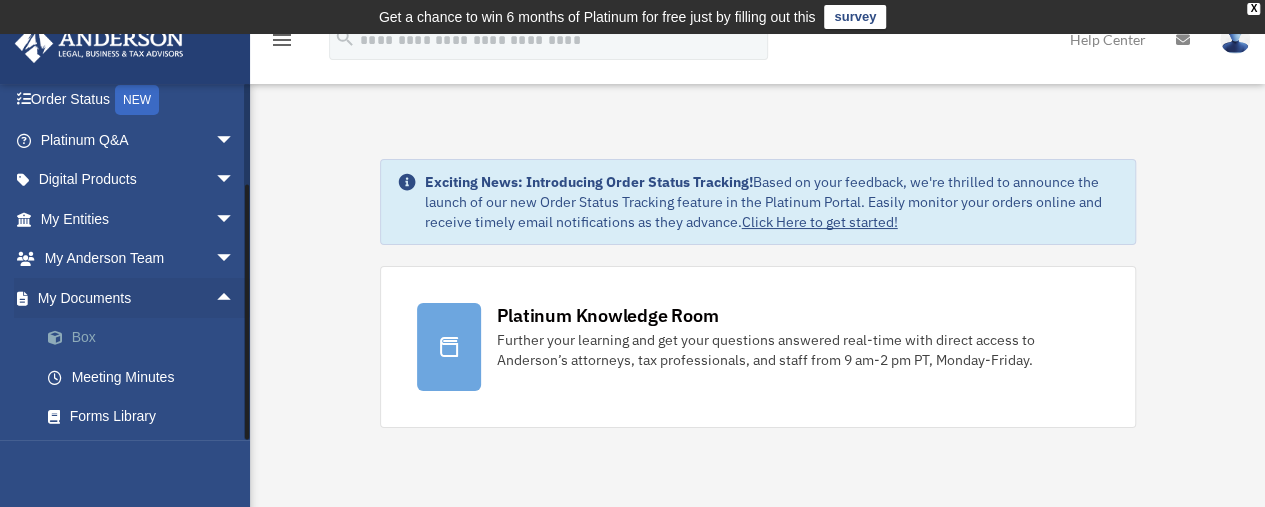 click on "Box" at bounding box center (146, 338) 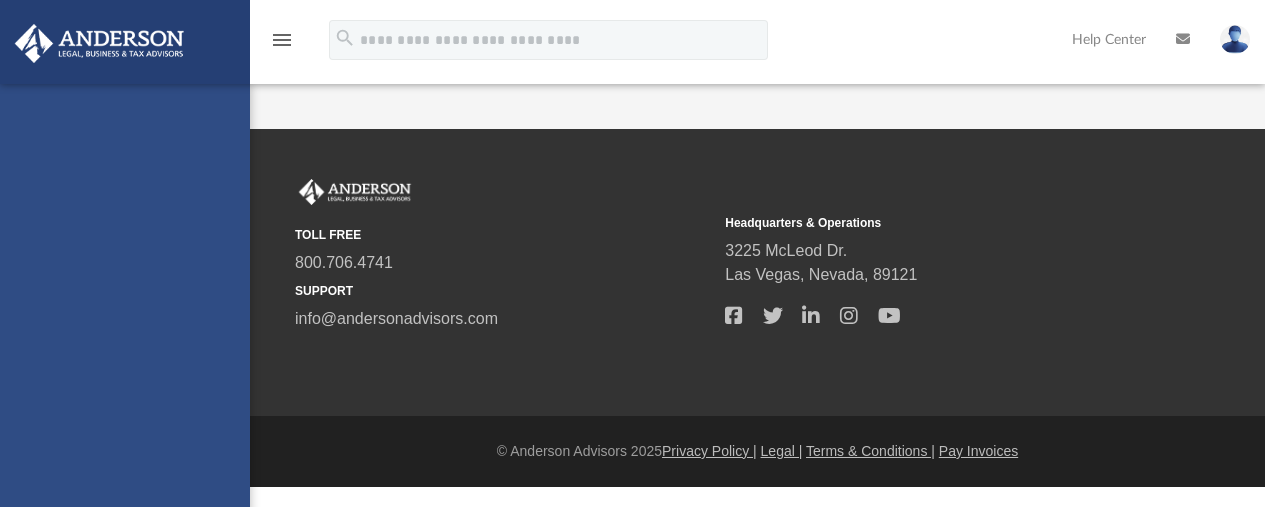 scroll, scrollTop: 0, scrollLeft: 0, axis: both 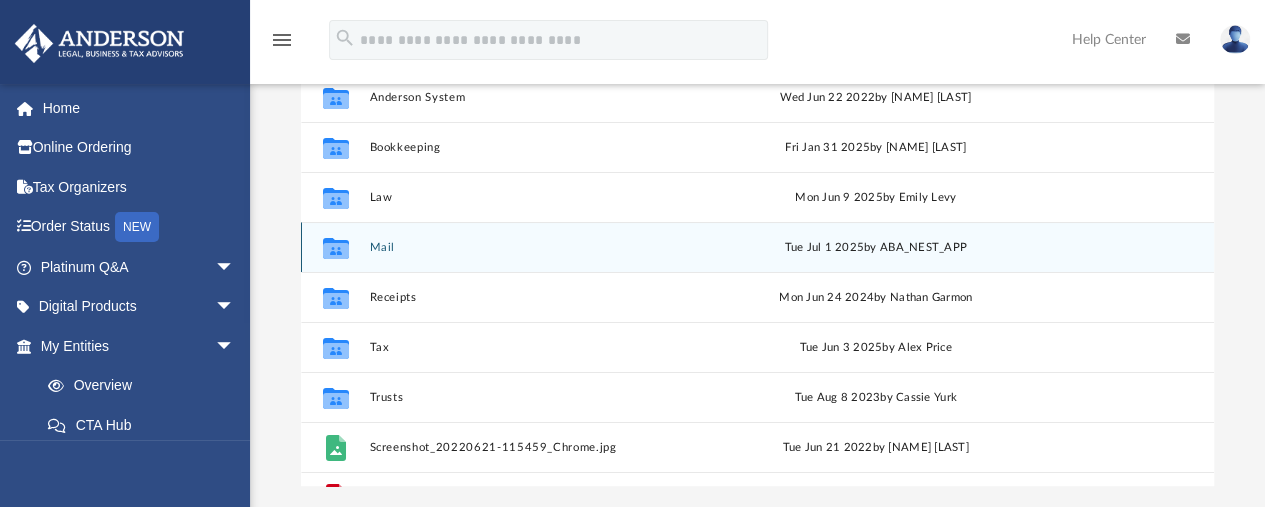 click on "Mail" at bounding box center (535, 247) 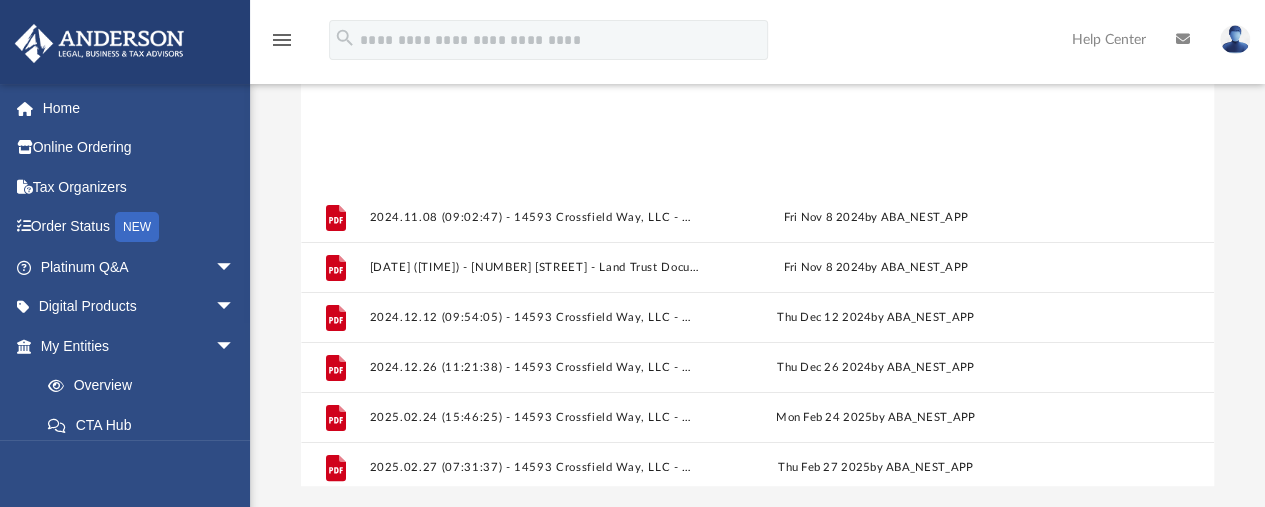 scroll, scrollTop: 284, scrollLeft: 0, axis: vertical 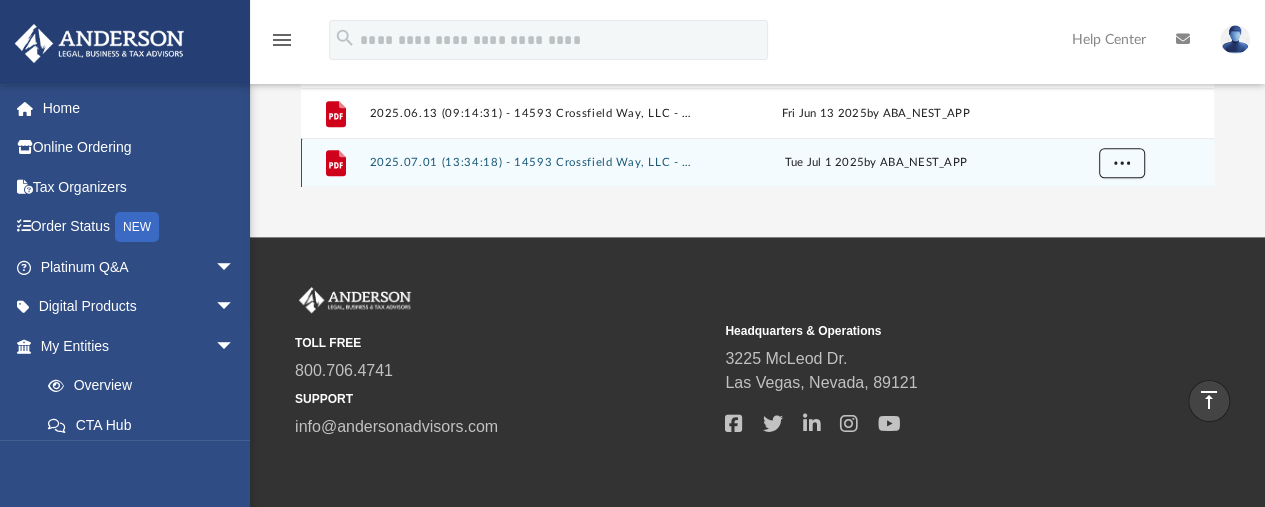 click at bounding box center (1121, 162) 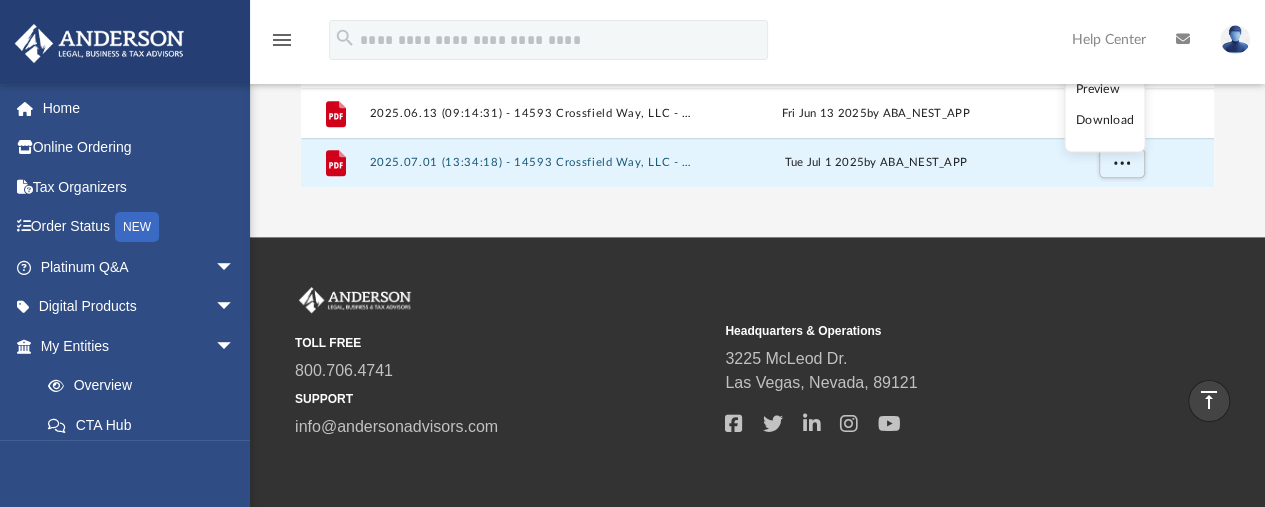scroll, scrollTop: 500, scrollLeft: 0, axis: vertical 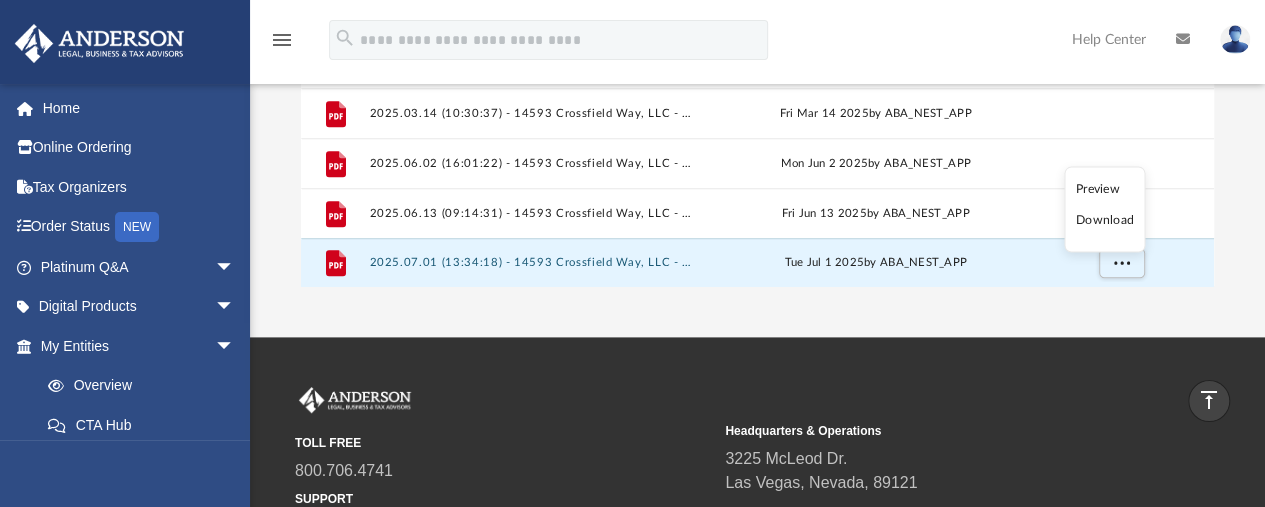 click on "Preview" at bounding box center (1105, 188) 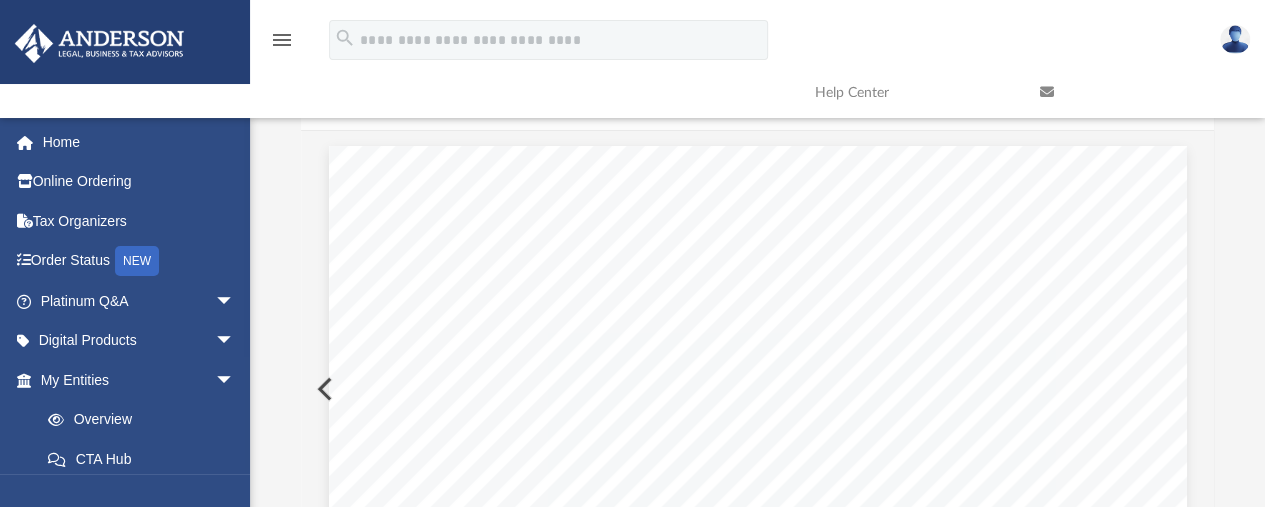 scroll, scrollTop: 0, scrollLeft: 0, axis: both 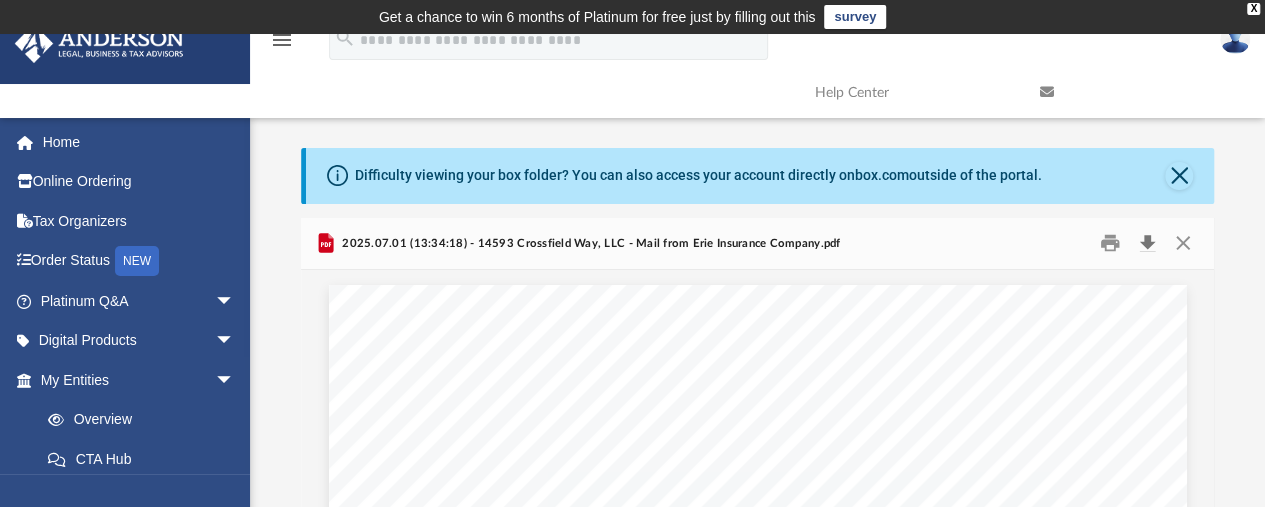 click at bounding box center [1147, 243] 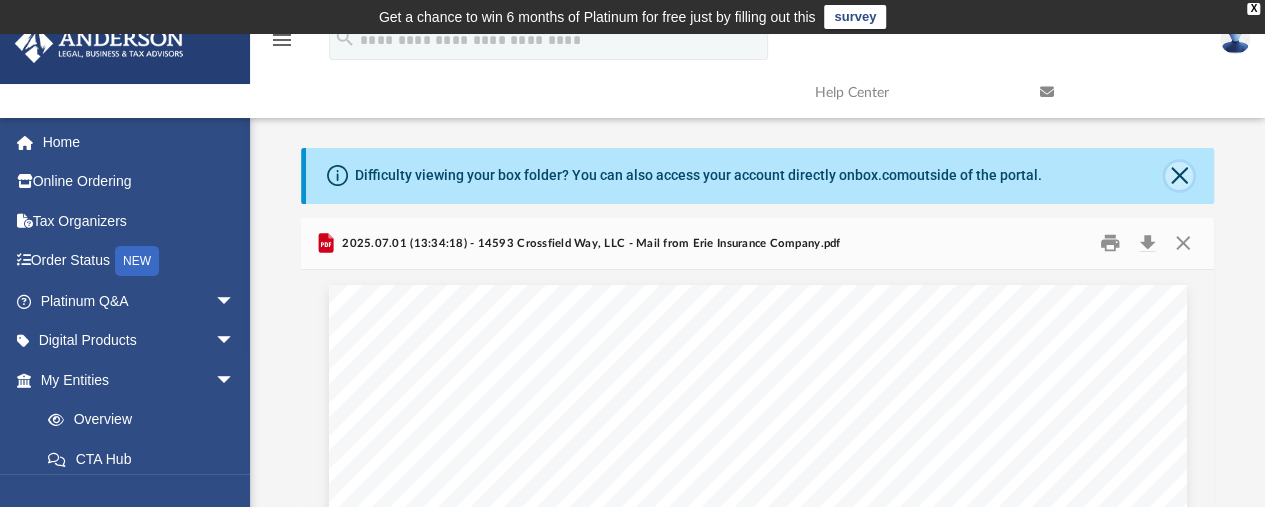 click 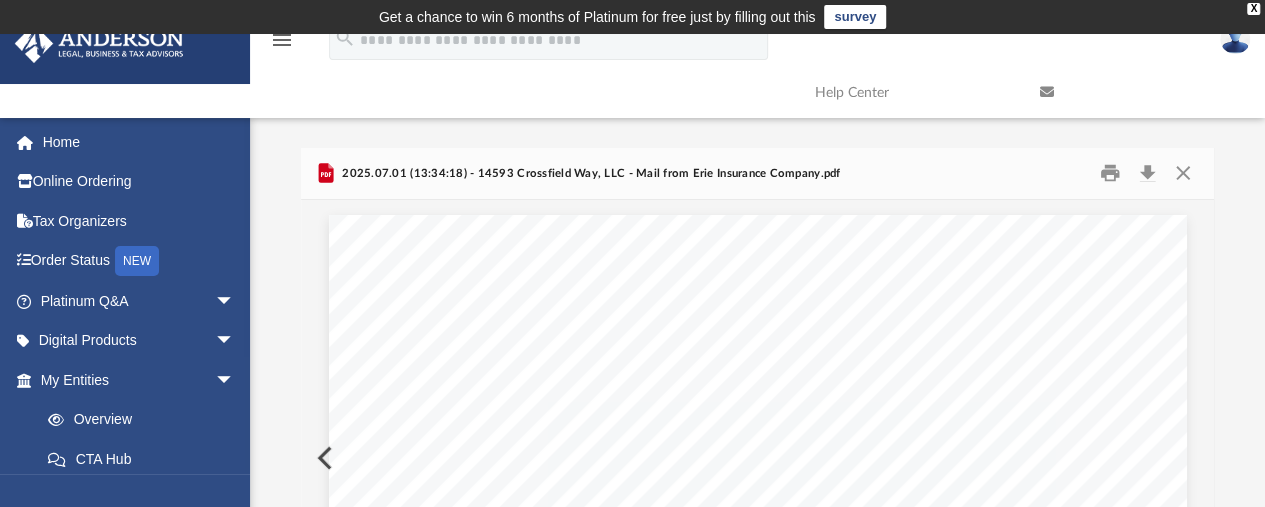 click at bounding box center (758, 767) 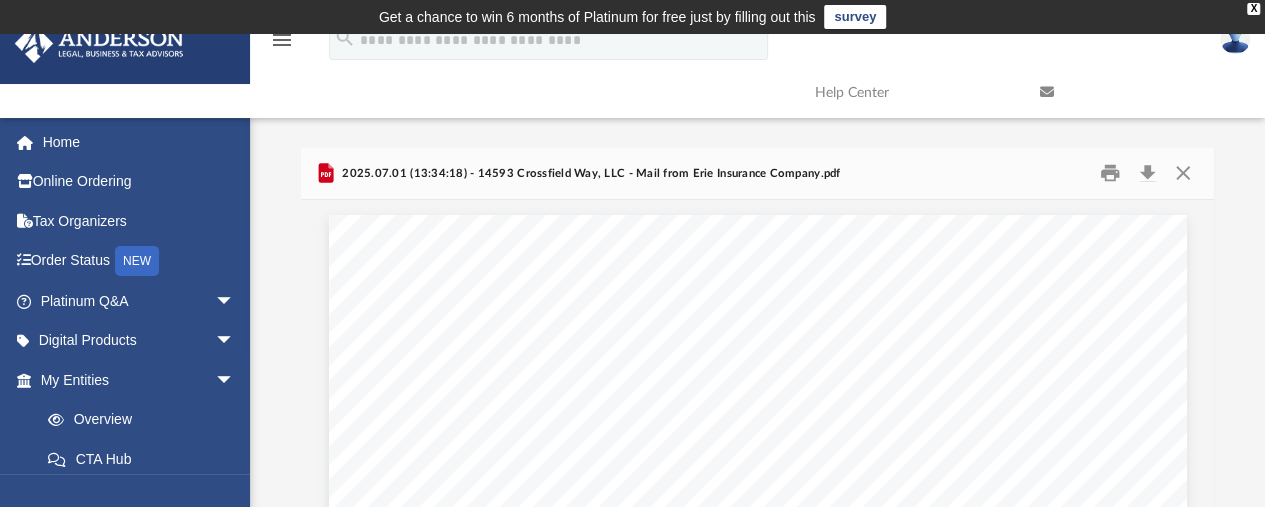 click at bounding box center (758, 767) 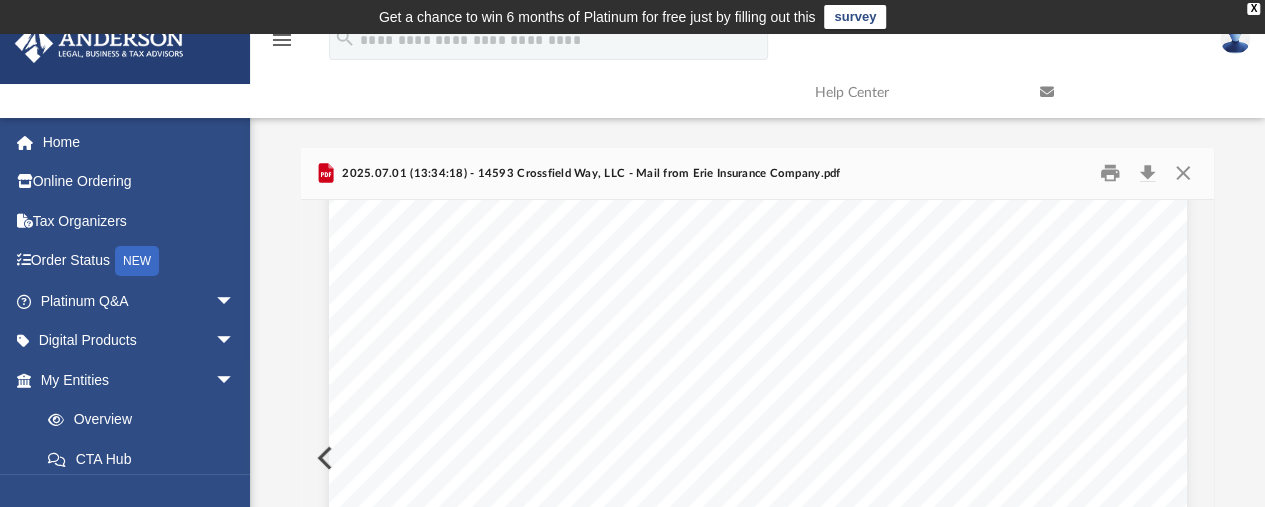scroll, scrollTop: 0, scrollLeft: 0, axis: both 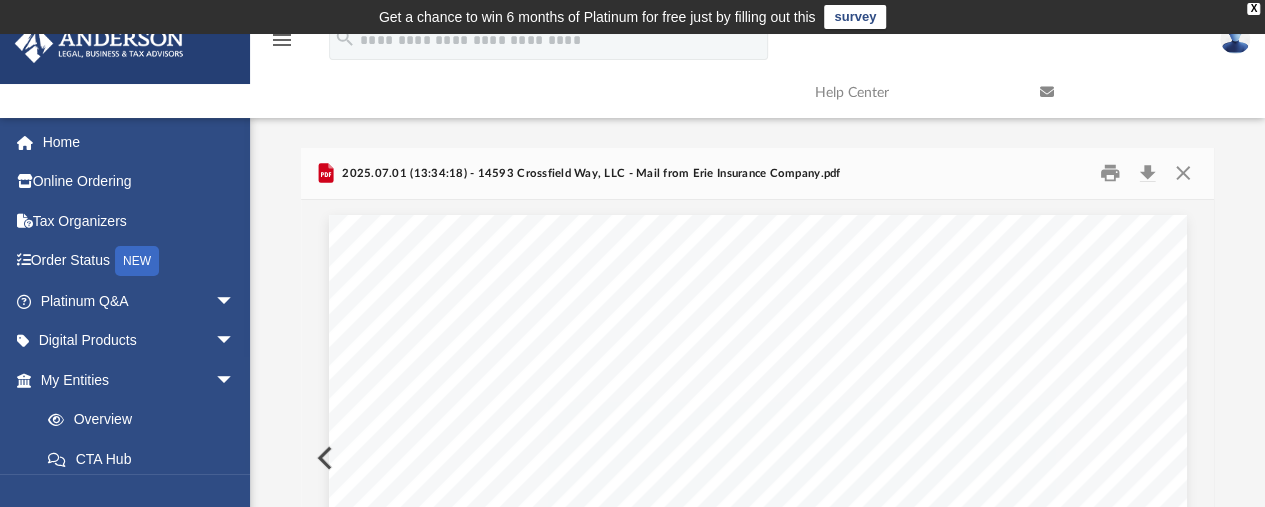 click at bounding box center (758, 767) 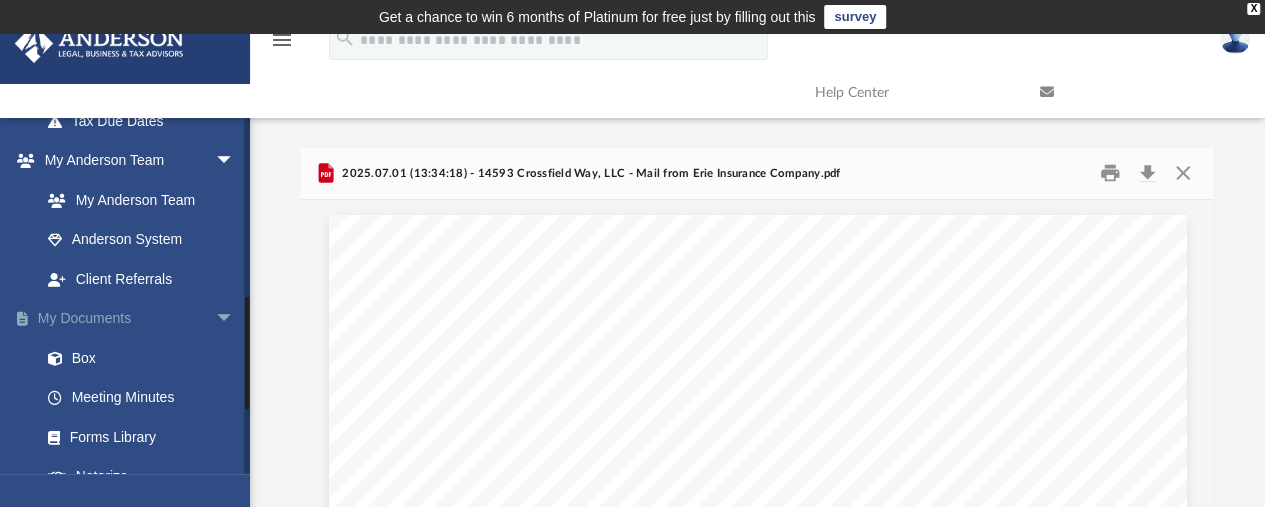 scroll, scrollTop: 600, scrollLeft: 0, axis: vertical 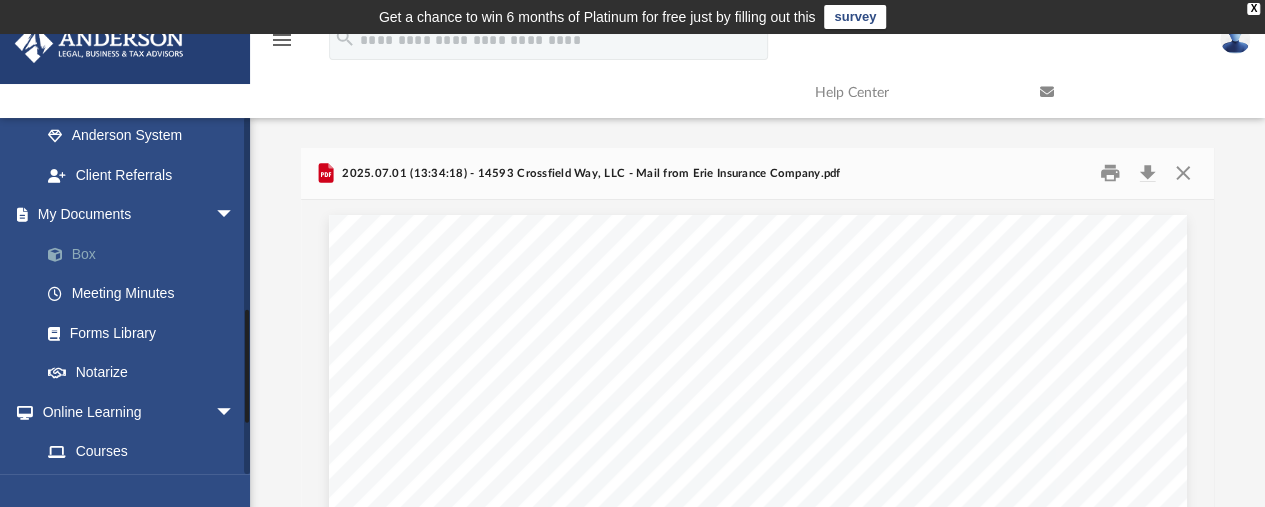 click on "Box" at bounding box center (146, 254) 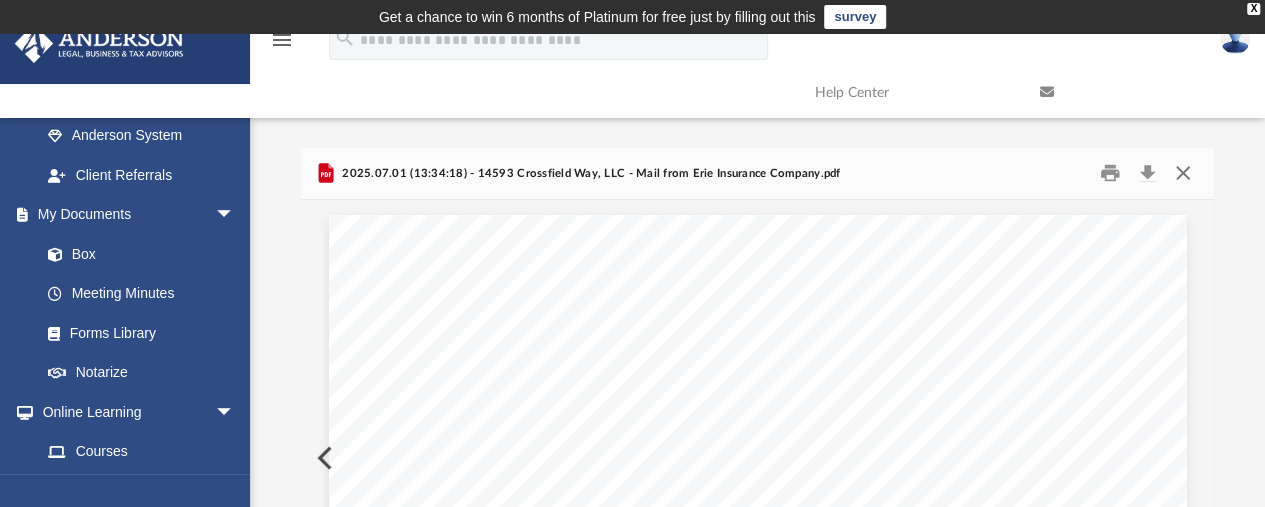 click at bounding box center (1183, 173) 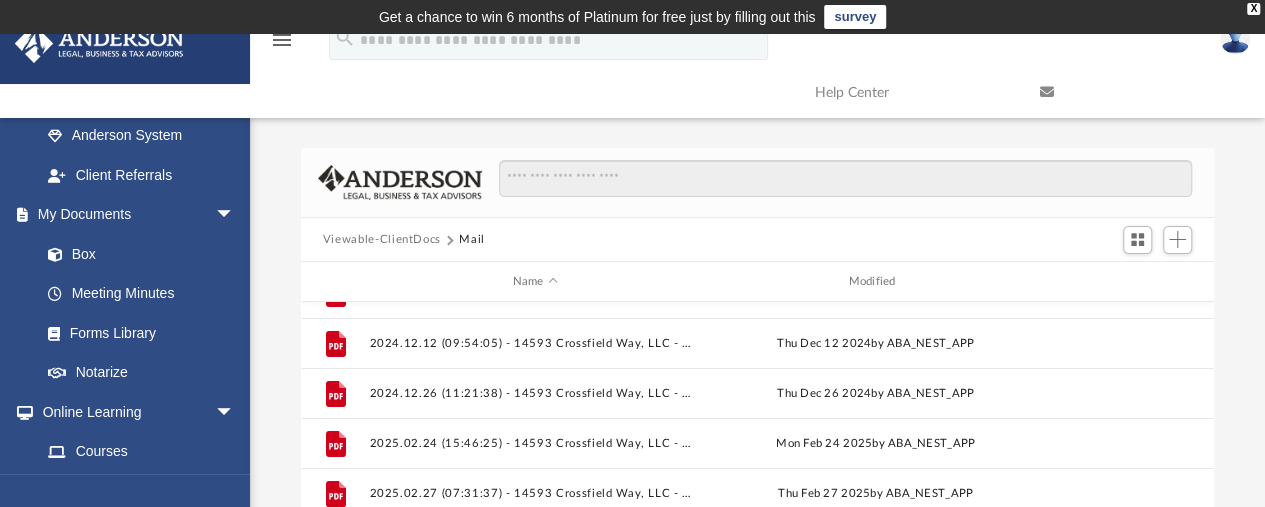 scroll, scrollTop: 438, scrollLeft: 0, axis: vertical 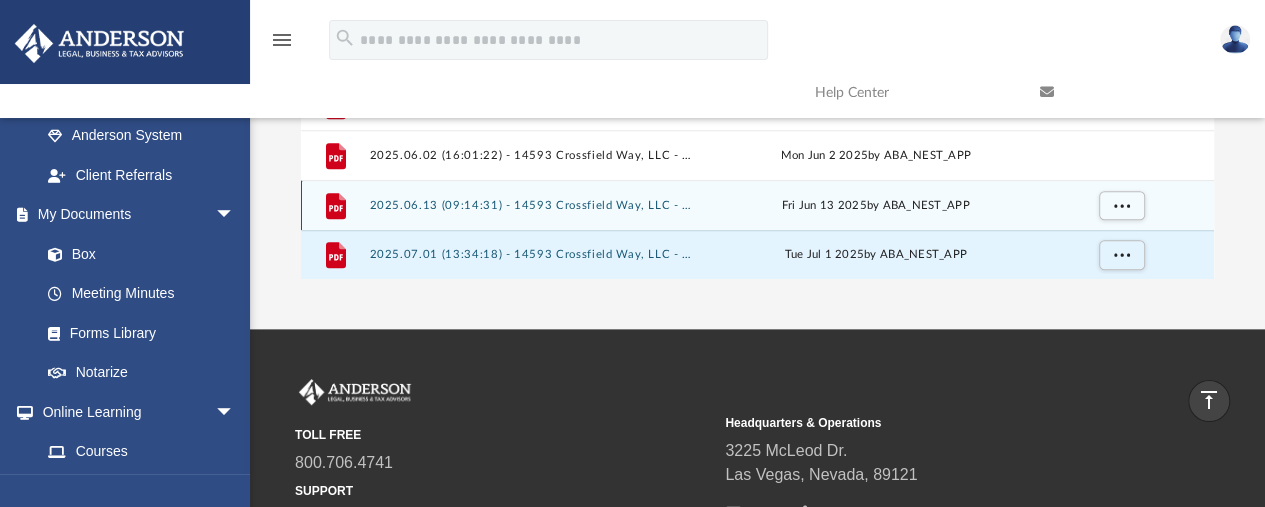 click on "2025.06.13 (09:14:31) - 14593 Crossfield Way, LLC - Mail from Erie Insurance Company.pdf" at bounding box center [535, 205] 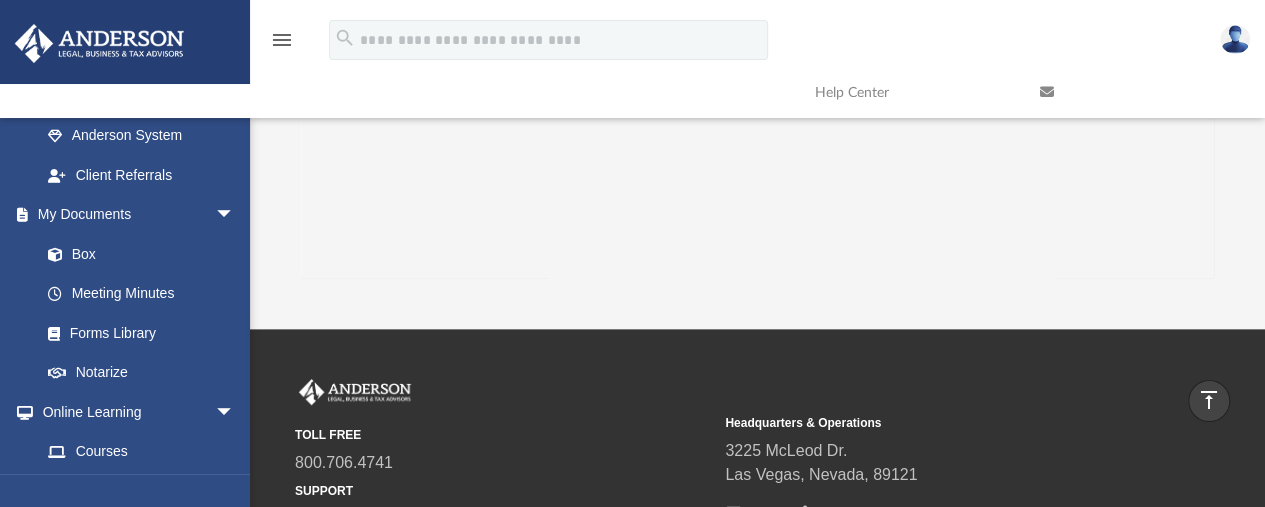 scroll, scrollTop: 209, scrollLeft: 0, axis: vertical 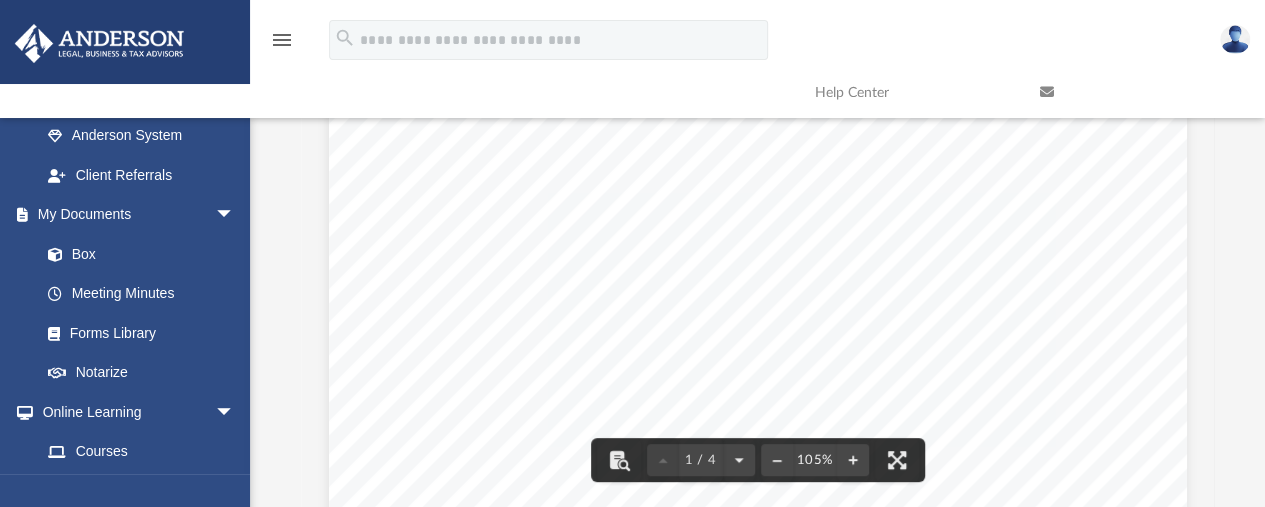 click at bounding box center (758, 559) 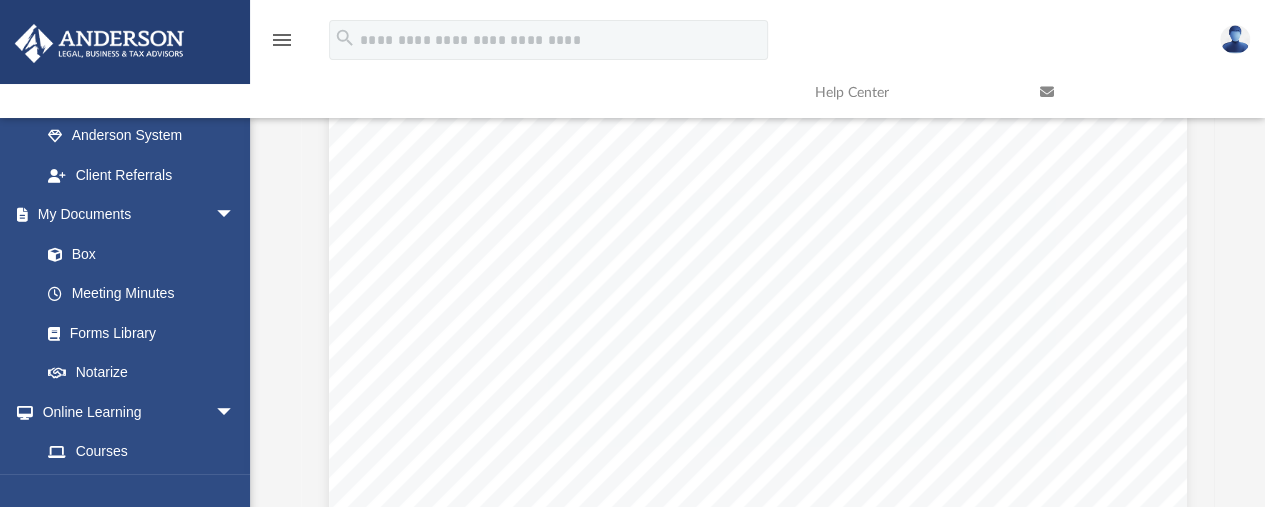scroll, scrollTop: 0, scrollLeft: 0, axis: both 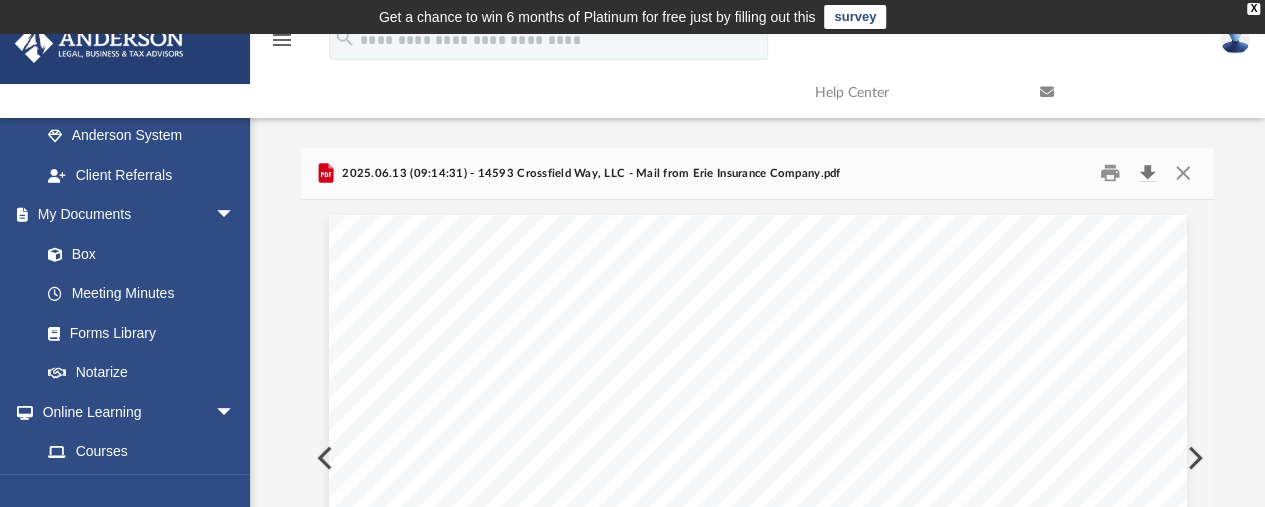 click at bounding box center (1147, 173) 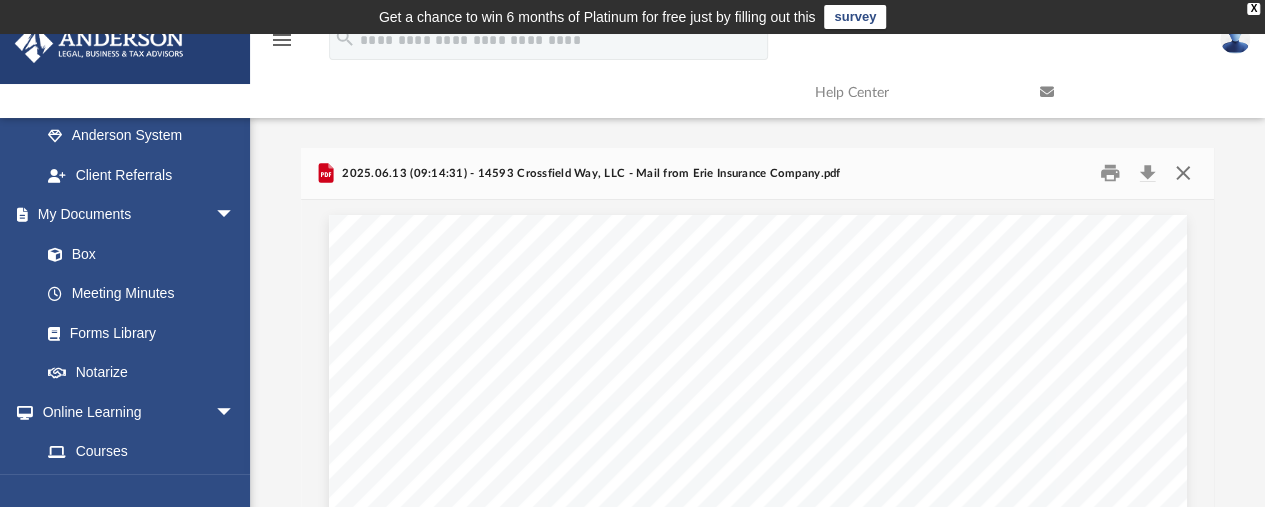 click at bounding box center [1183, 173] 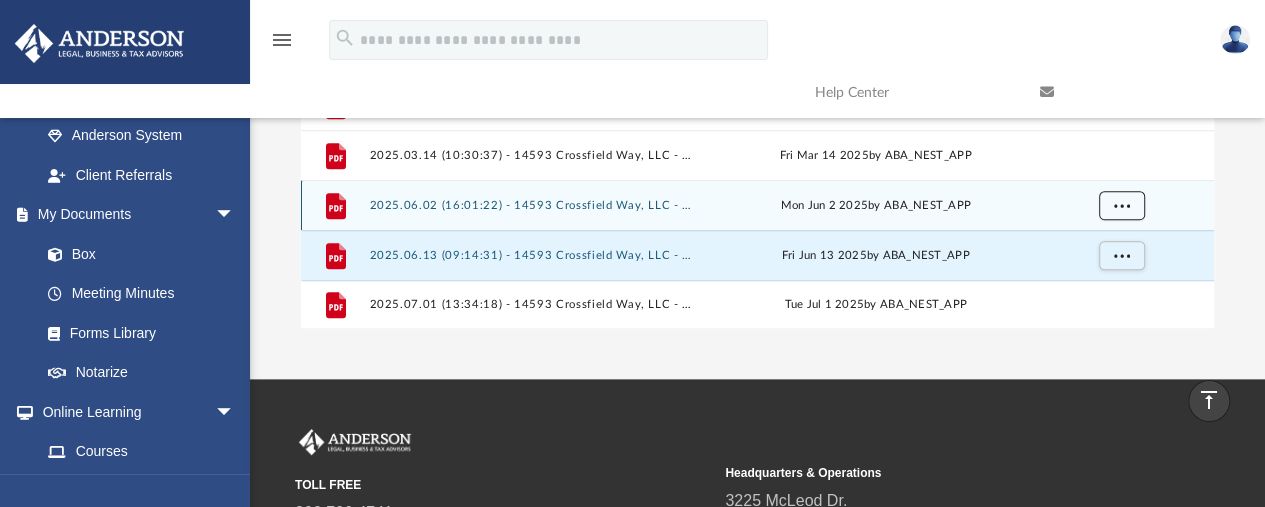 click at bounding box center (1121, 205) 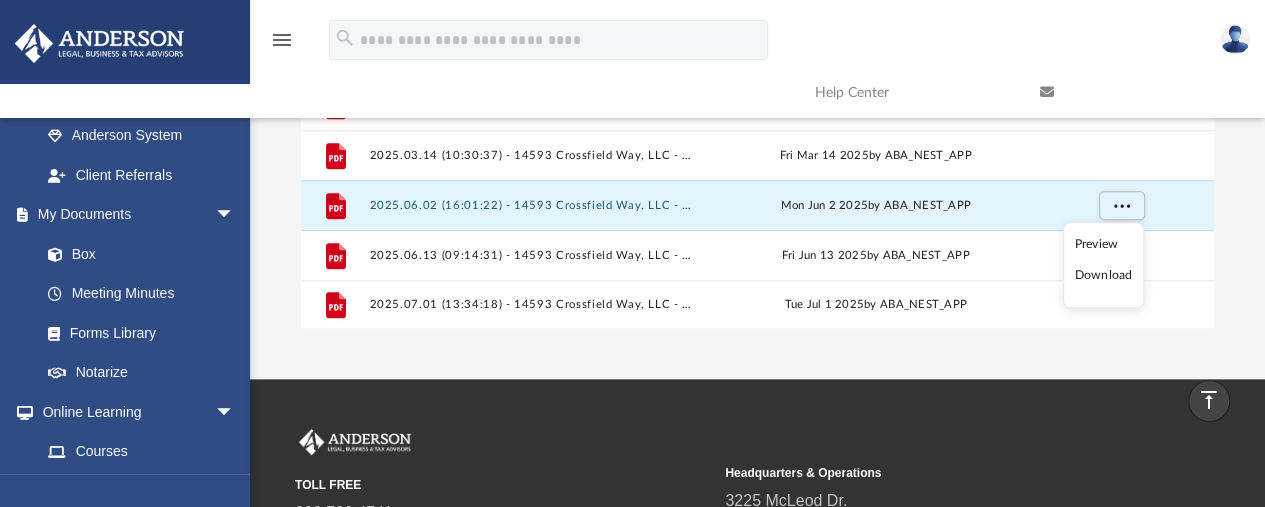click on "Preview" at bounding box center [1103, 244] 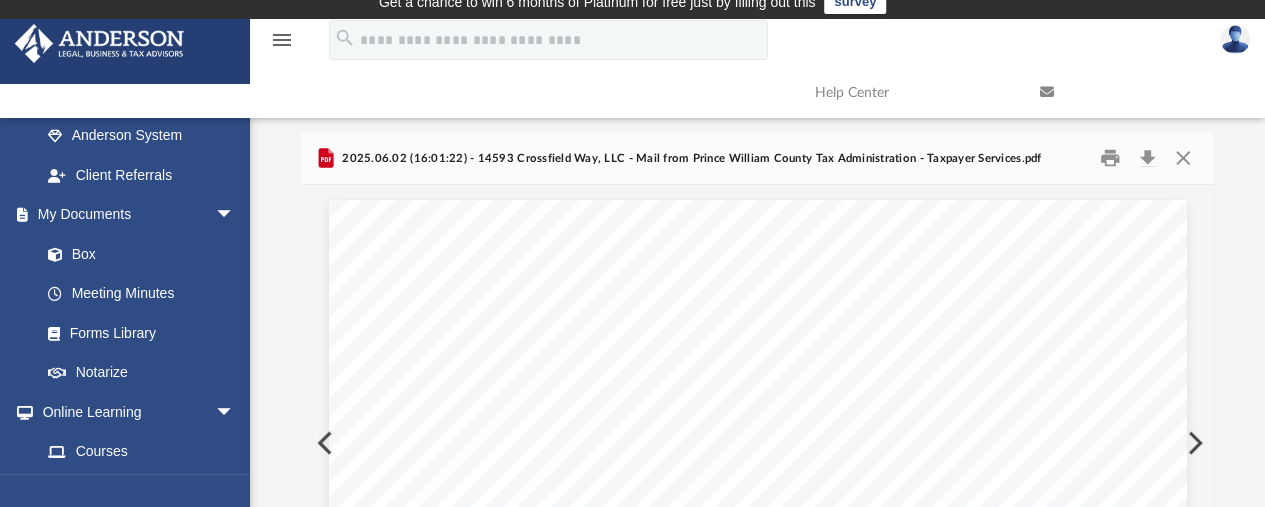 scroll, scrollTop: 0, scrollLeft: 0, axis: both 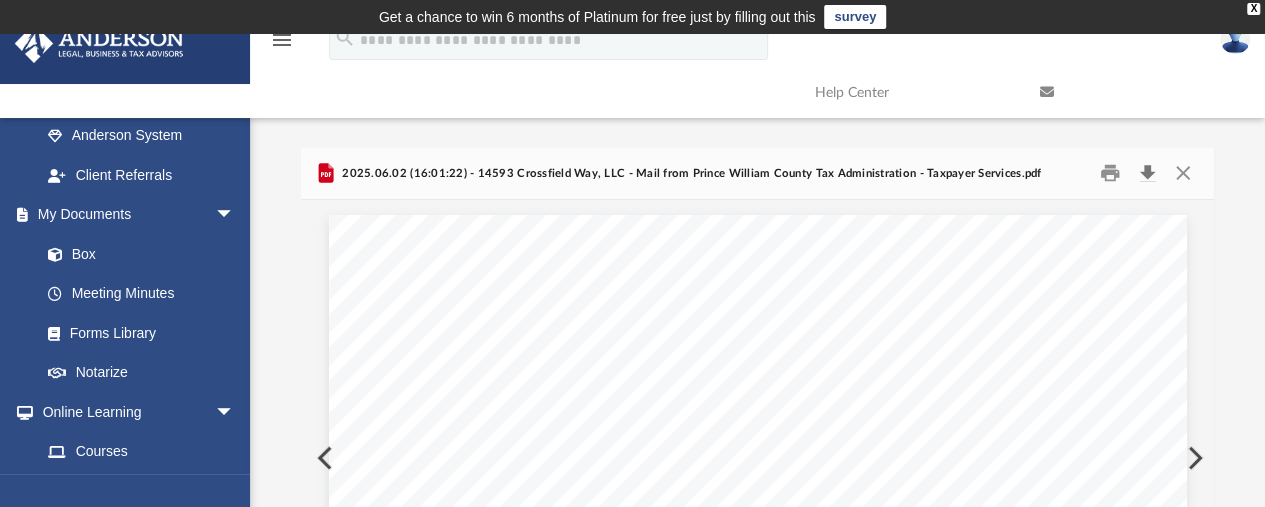 click at bounding box center [1147, 173] 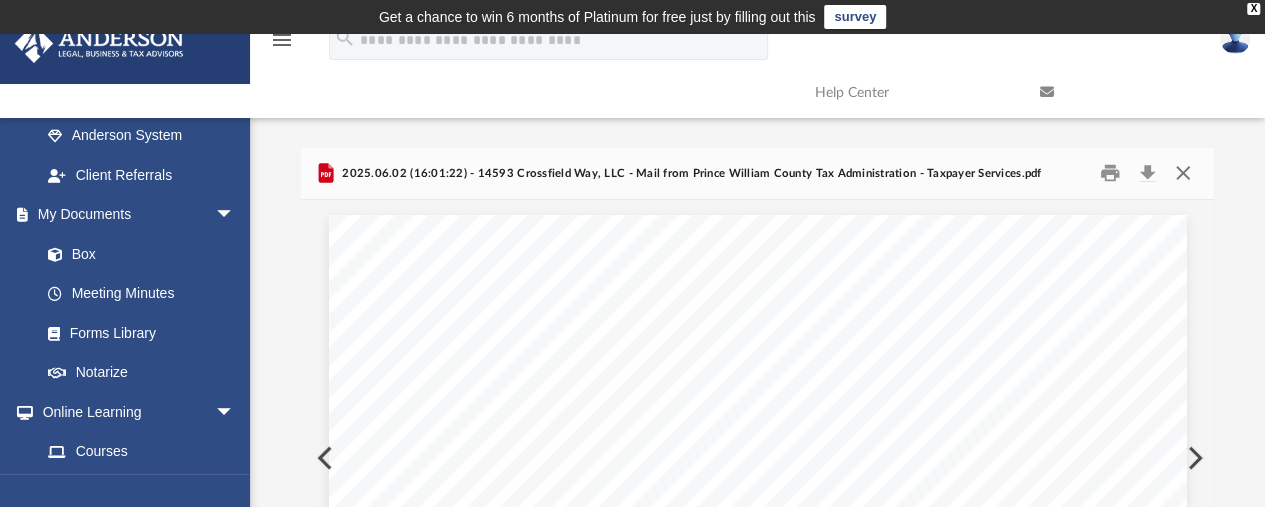 click at bounding box center [1183, 173] 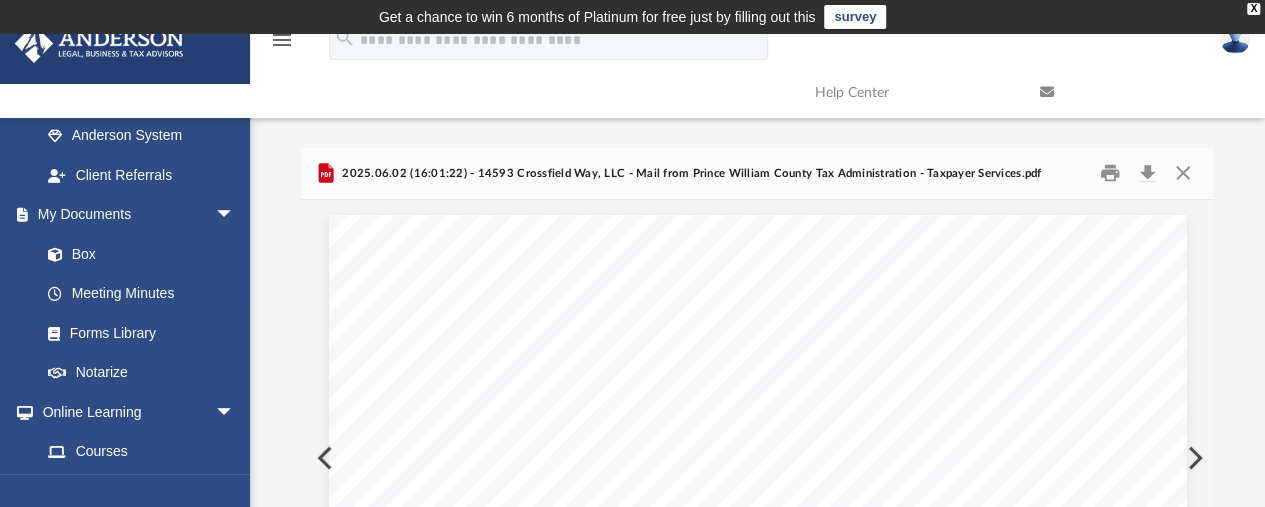 scroll, scrollTop: 338, scrollLeft: 0, axis: vertical 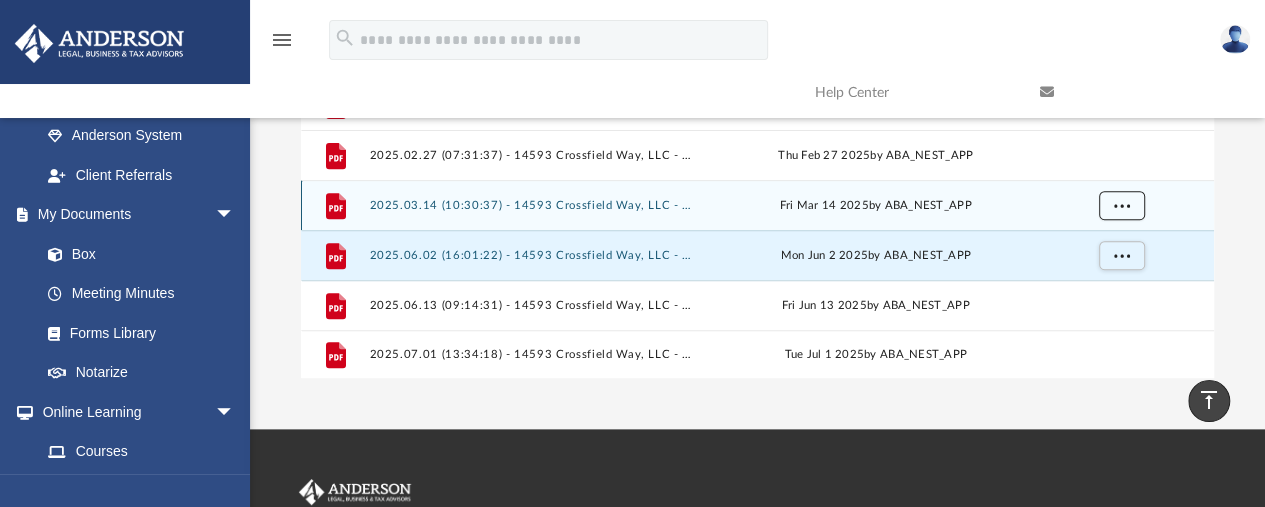 click at bounding box center [1121, 205] 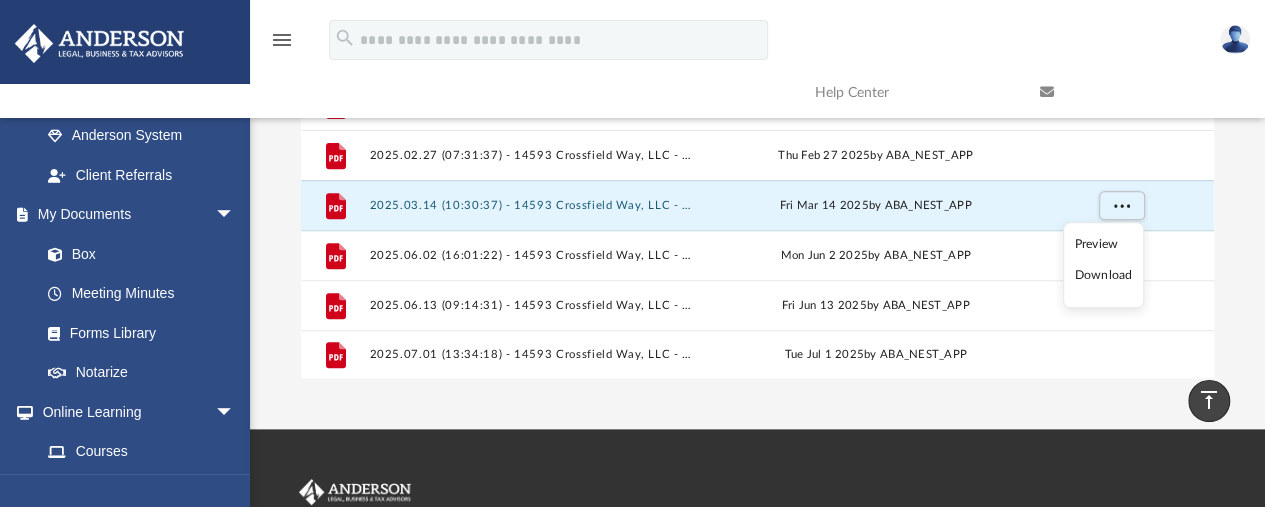 click on "Preview" at bounding box center (1103, 244) 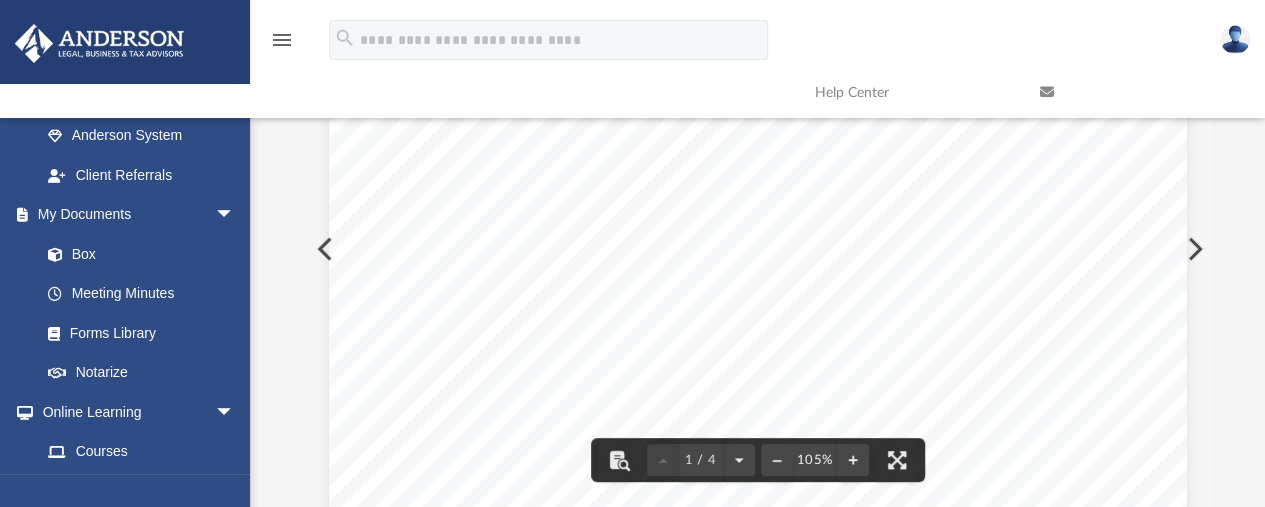 click at bounding box center [1047, 92] 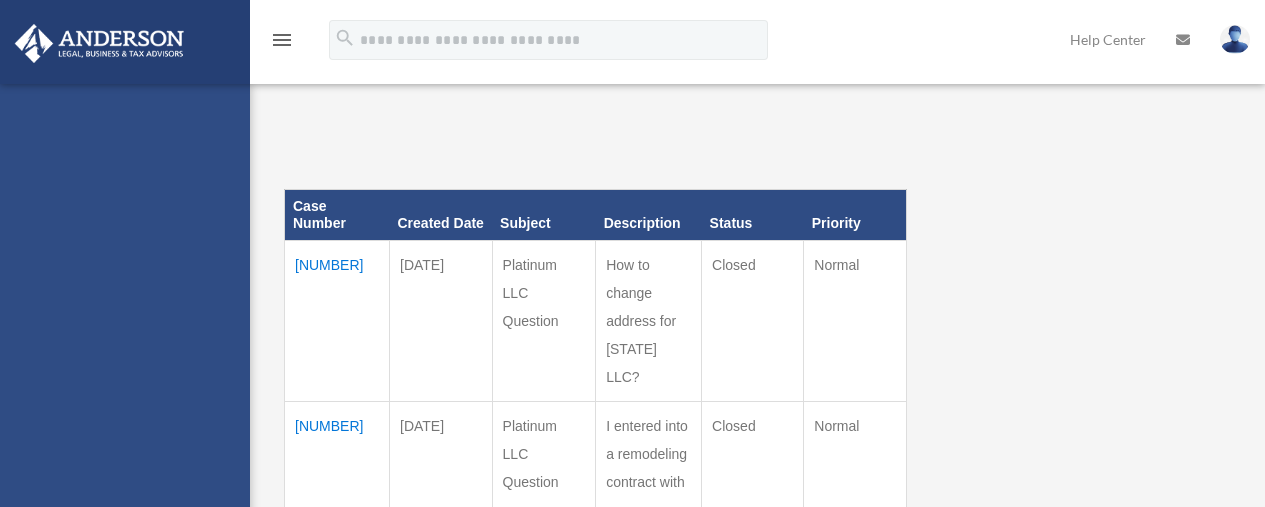 scroll, scrollTop: 0, scrollLeft: 0, axis: both 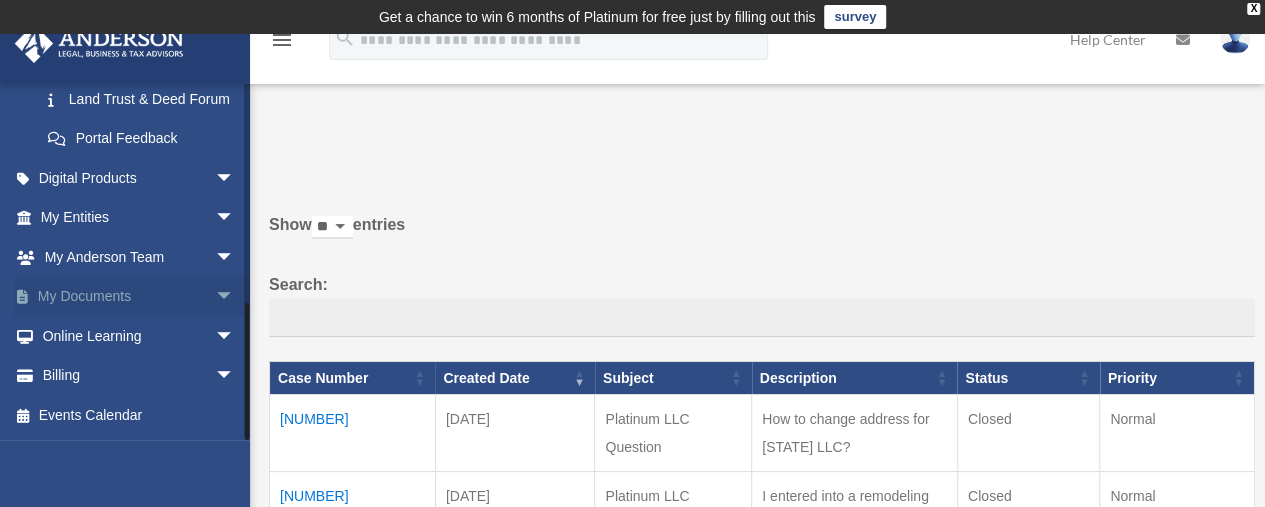 click on "arrow_drop_down" at bounding box center (235, 297) 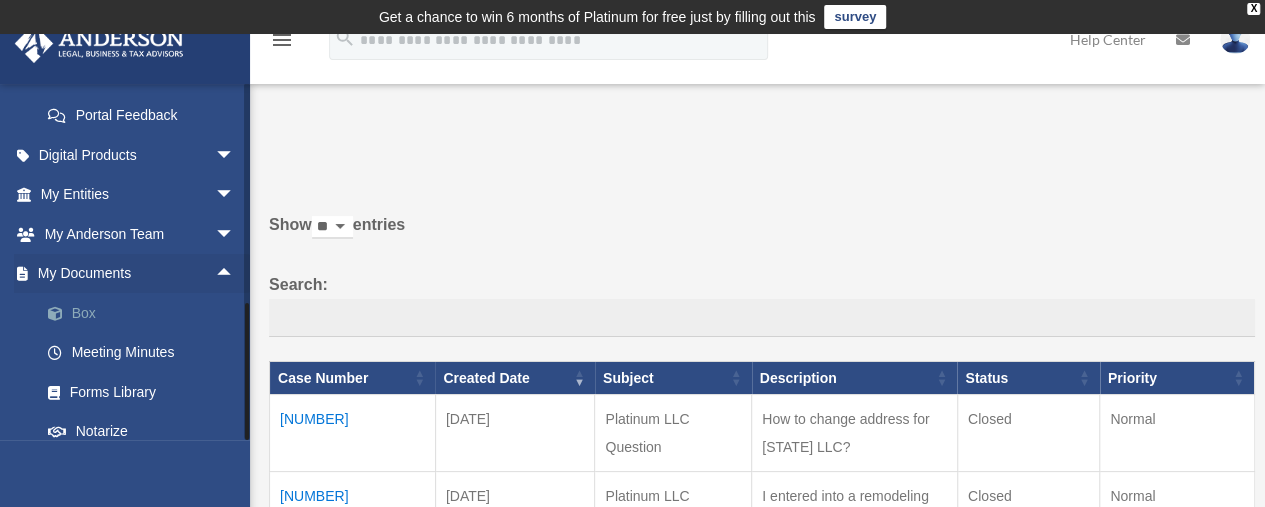 click on "Box" at bounding box center (146, 313) 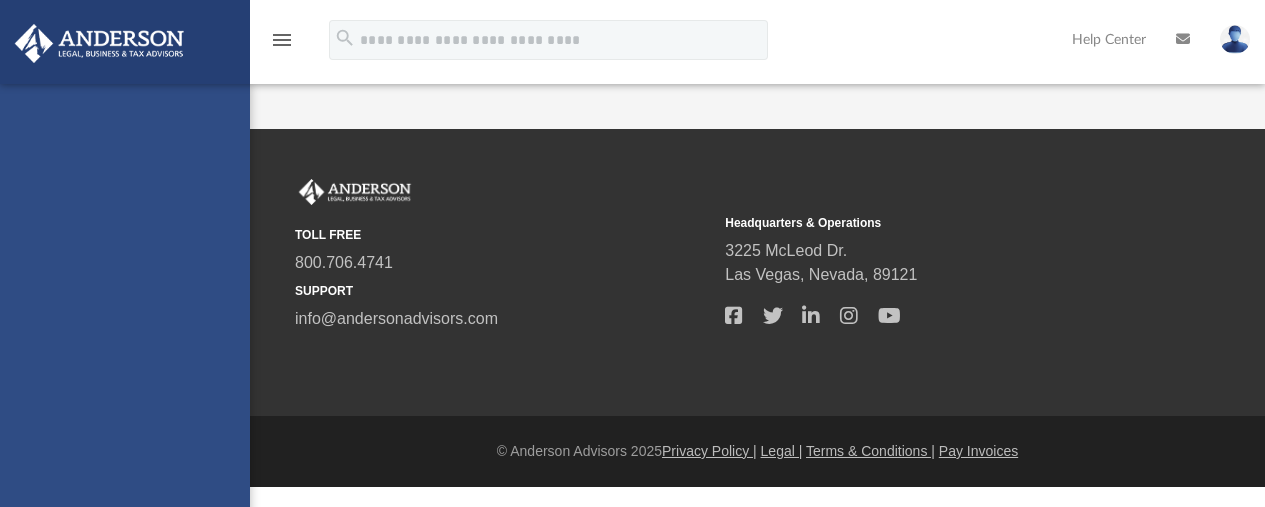 scroll, scrollTop: 0, scrollLeft: 0, axis: both 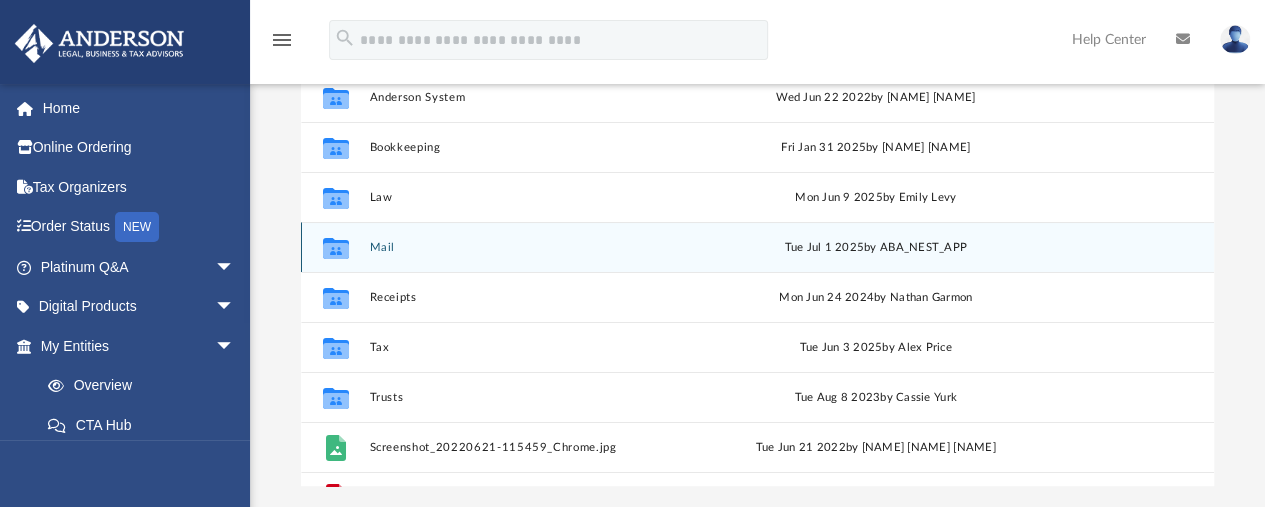 click on "Mail" at bounding box center [535, 247] 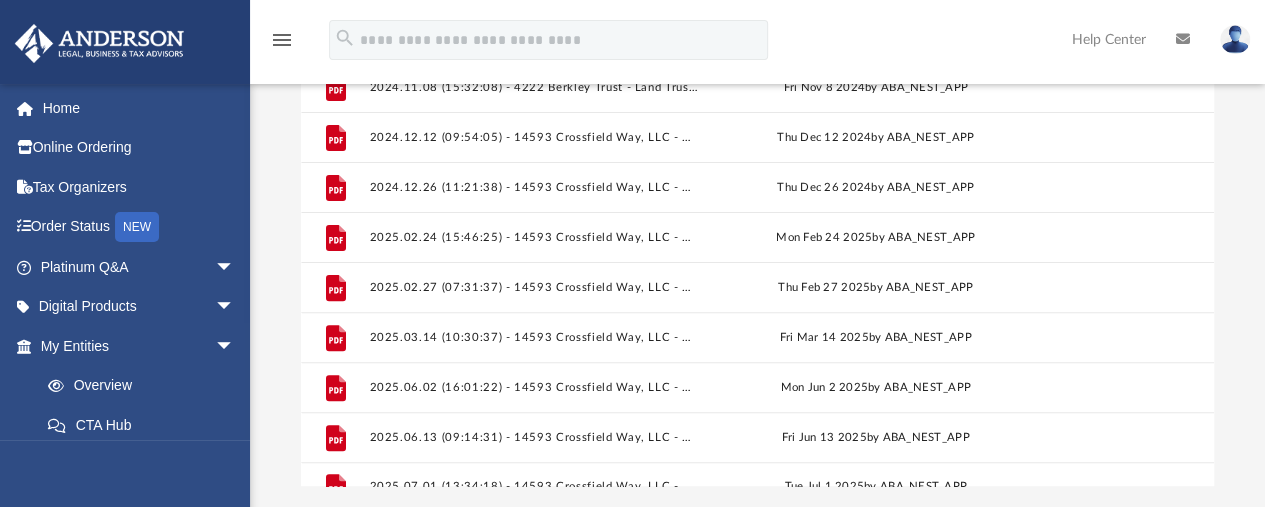 scroll, scrollTop: 284, scrollLeft: 0, axis: vertical 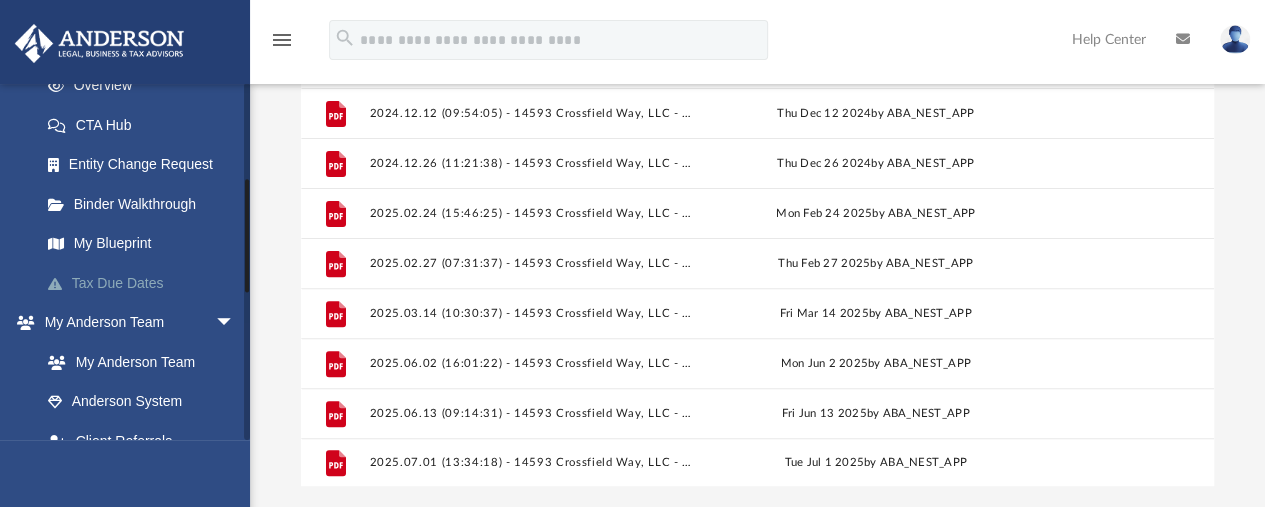 click on "Tax Due Dates" at bounding box center [146, 283] 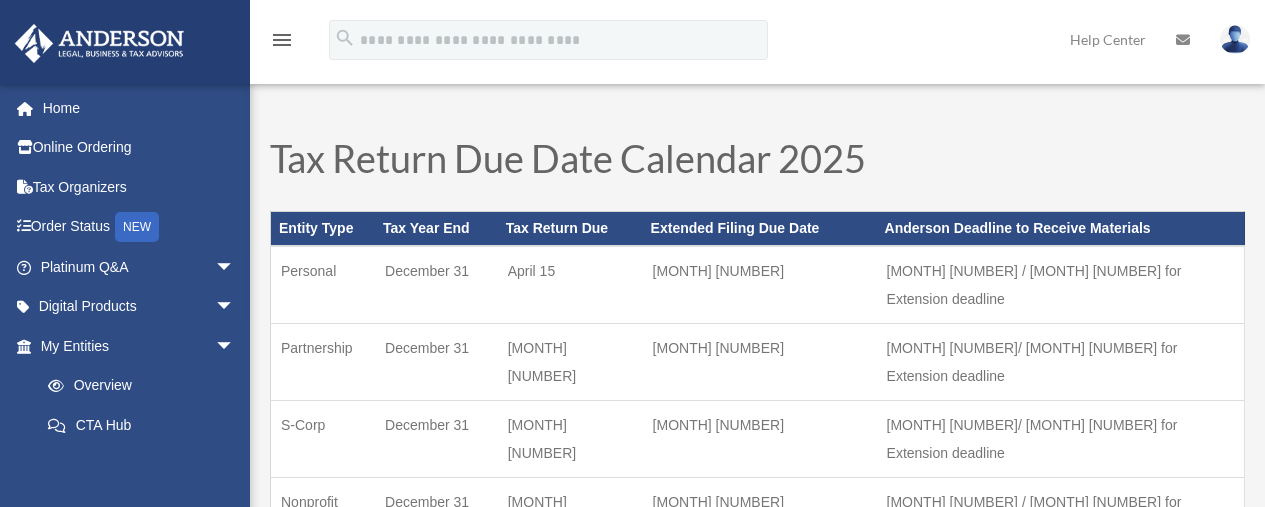 scroll, scrollTop: 0, scrollLeft: 0, axis: both 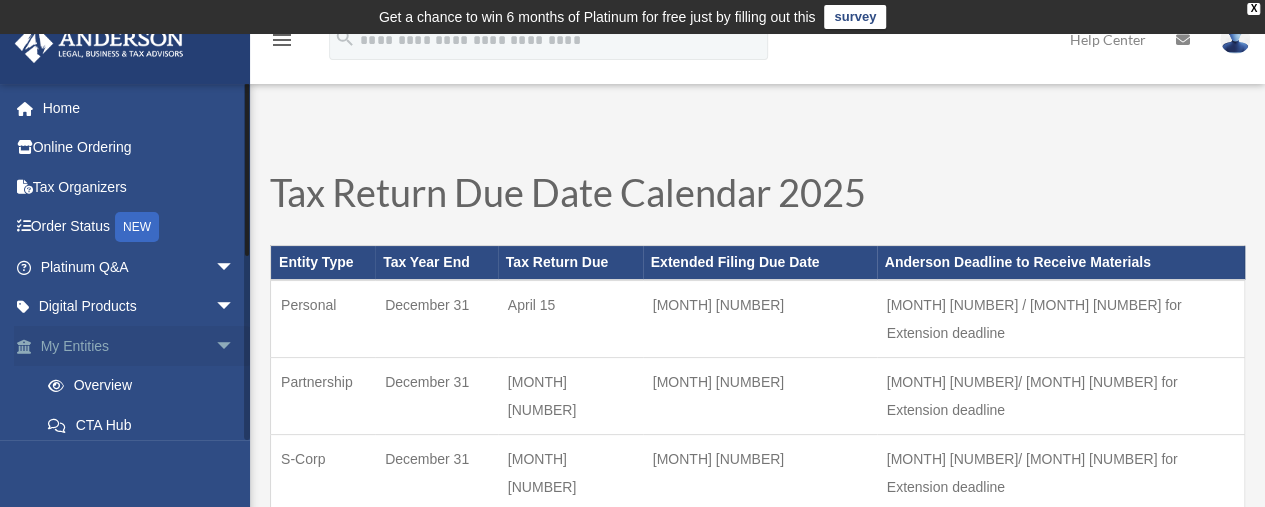 click on "My Entities arrow_drop_down" at bounding box center (139, 346) 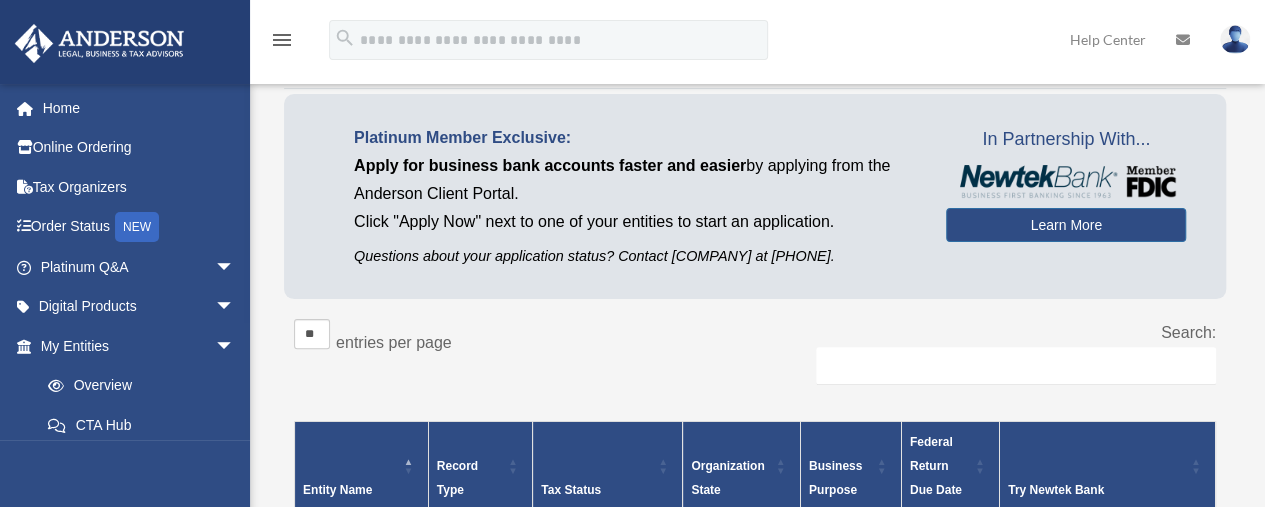 scroll, scrollTop: 400, scrollLeft: 0, axis: vertical 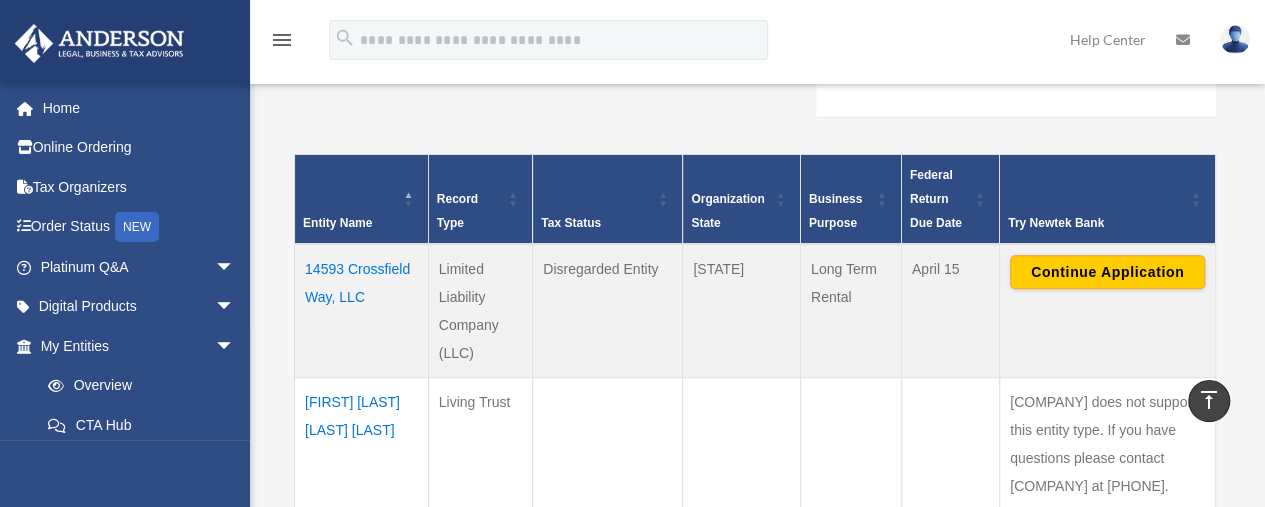 click at bounding box center [1183, 40] 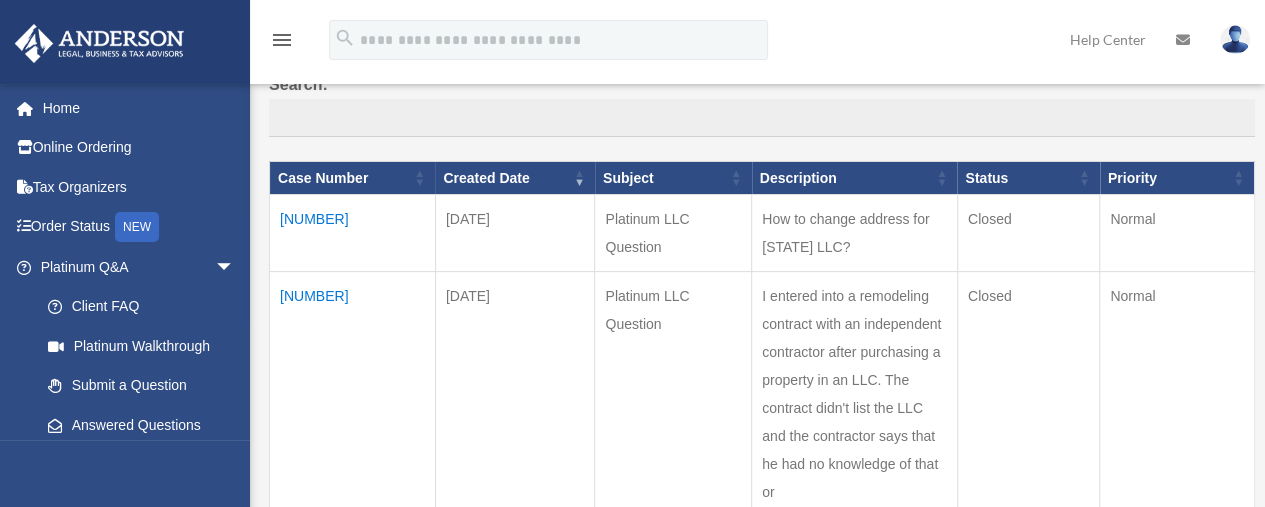 scroll, scrollTop: 0, scrollLeft: 0, axis: both 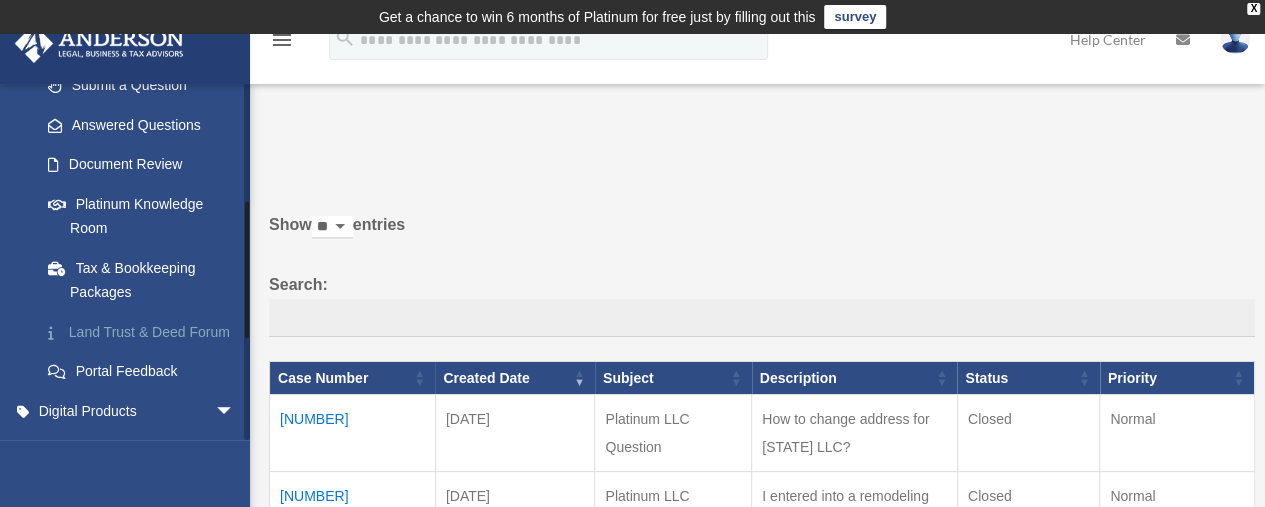 click on "Land Trust & Deed Forum" at bounding box center [146, 332] 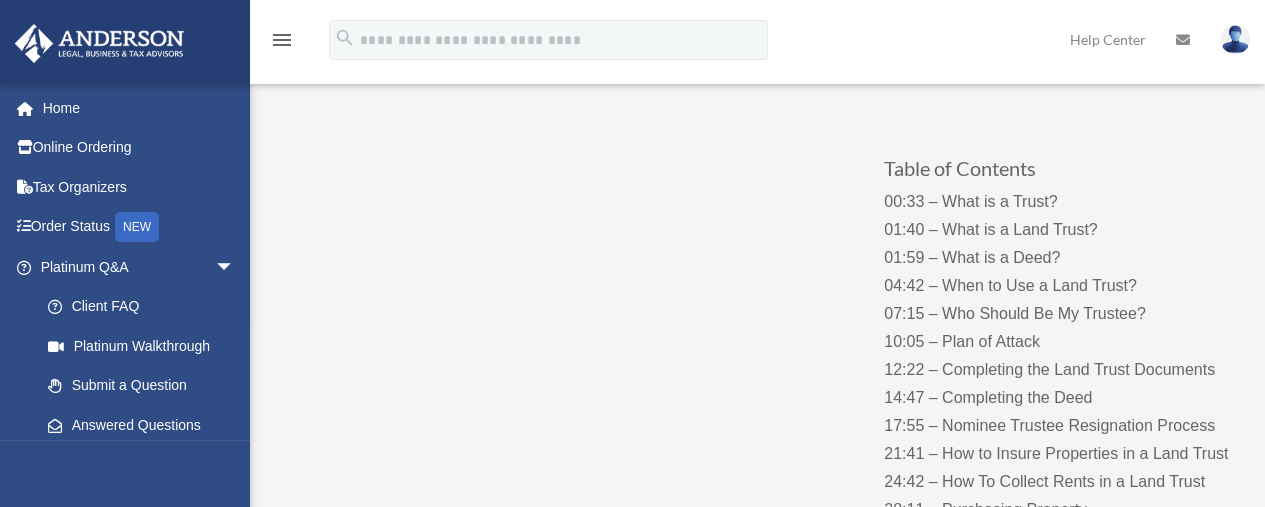 scroll, scrollTop: 200, scrollLeft: 0, axis: vertical 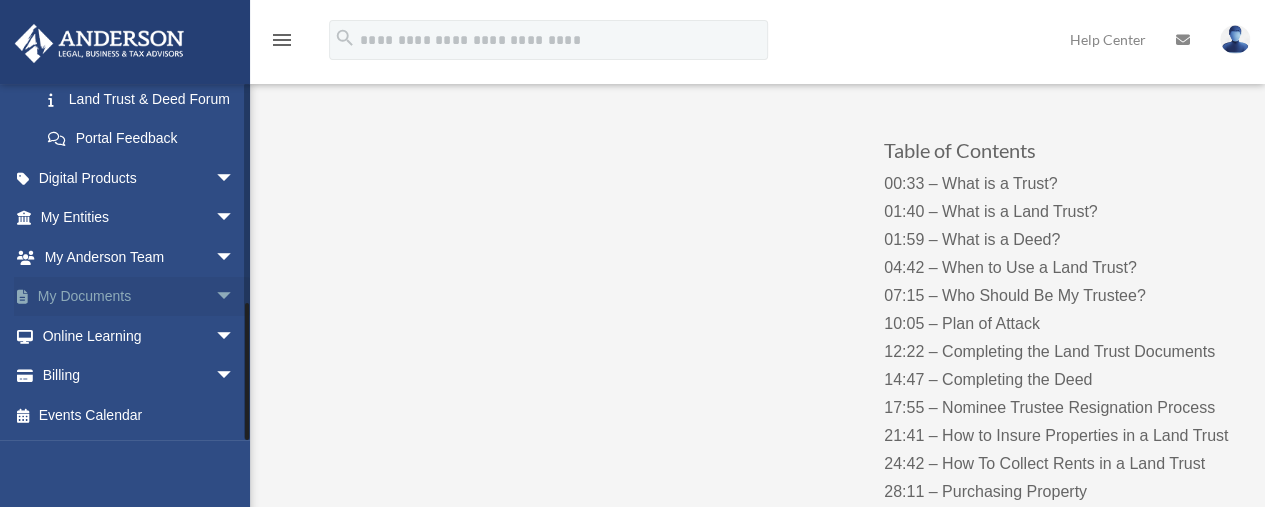 click on "My Documents arrow_drop_down" at bounding box center [139, 297] 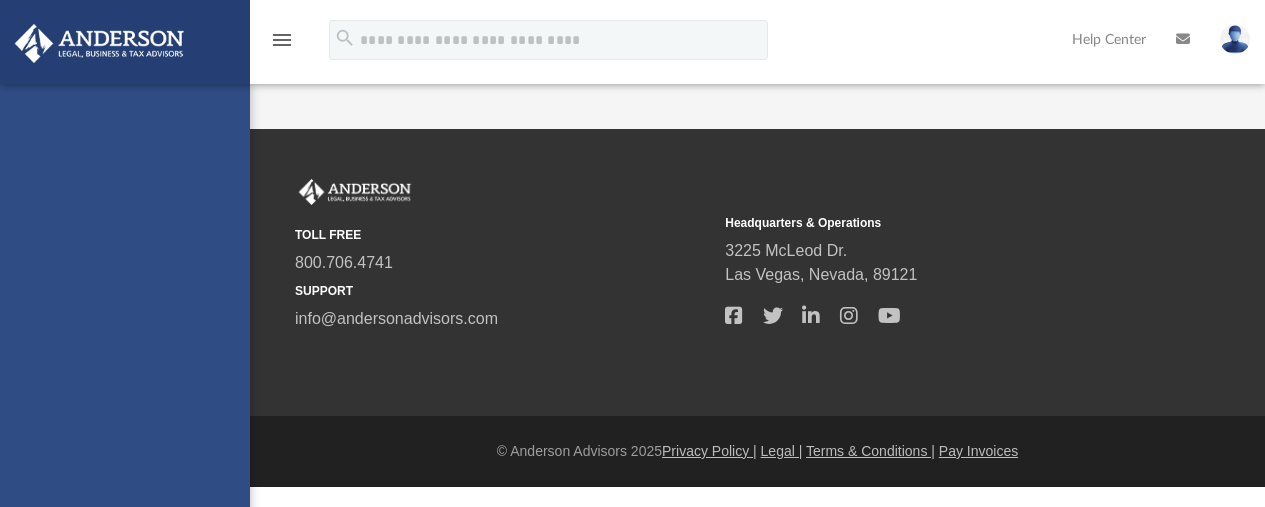 scroll, scrollTop: 0, scrollLeft: 0, axis: both 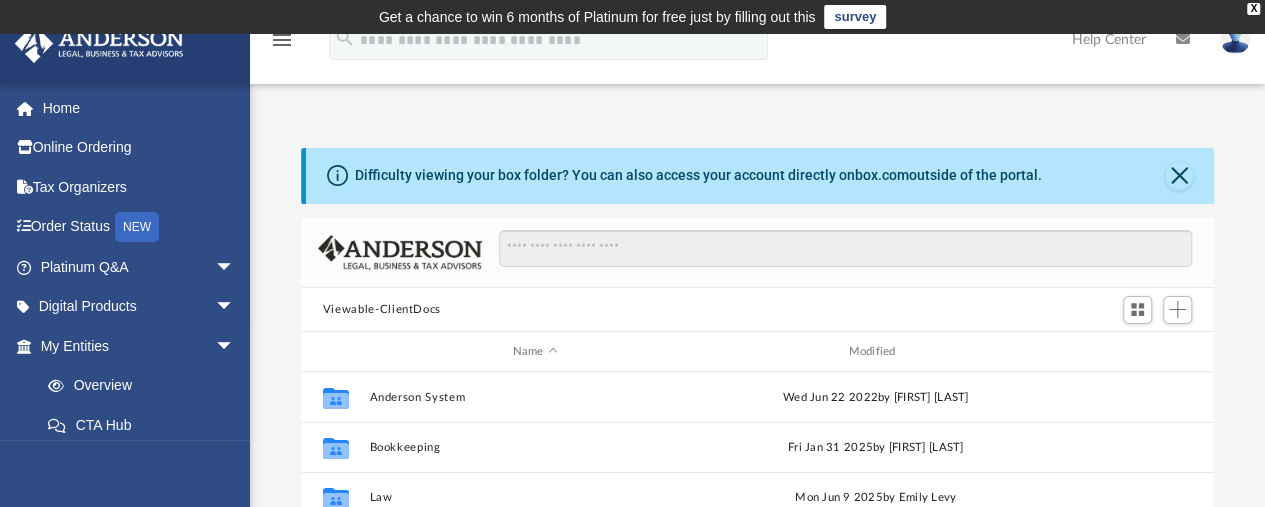click at bounding box center (1235, 39) 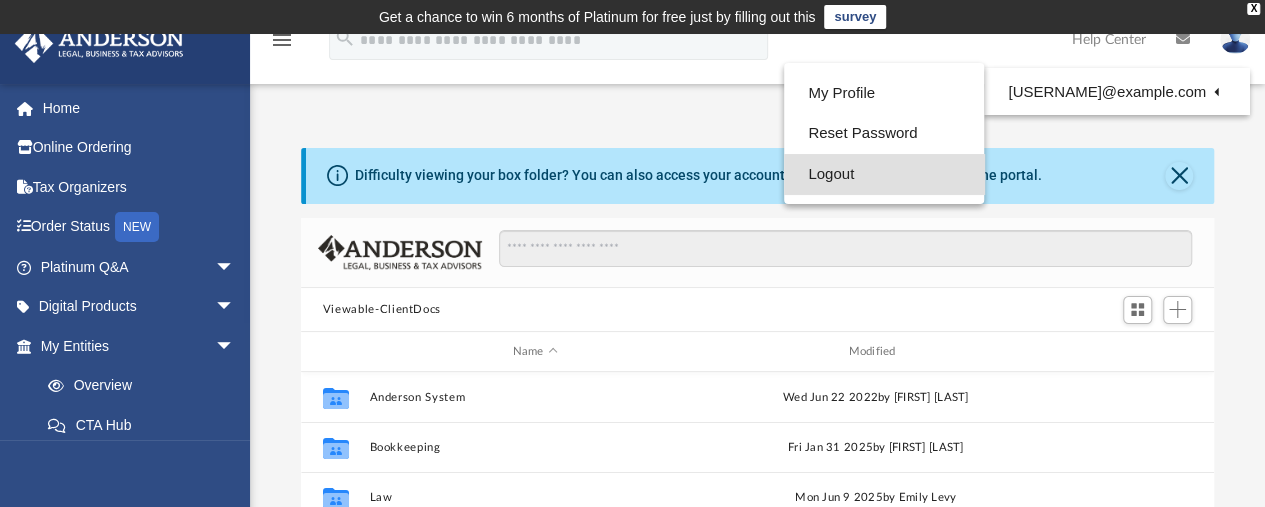 click on "Logout" at bounding box center (884, 174) 